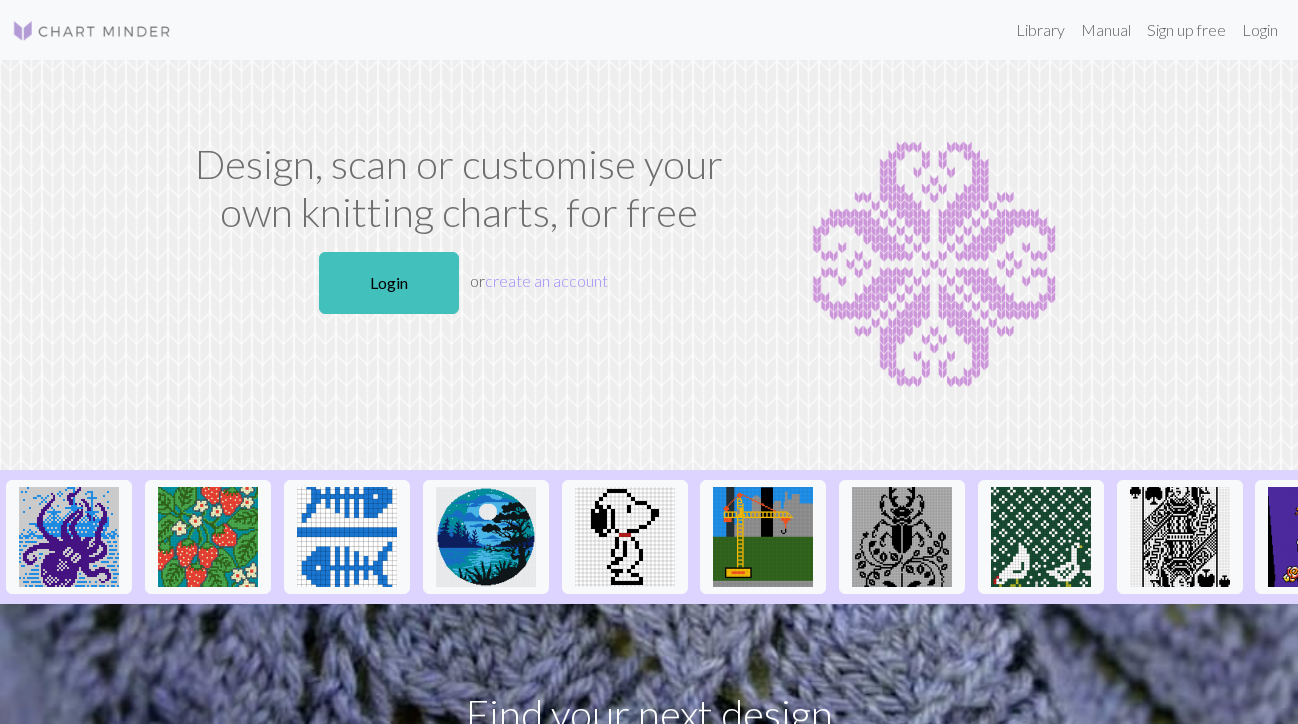 scroll, scrollTop: 0, scrollLeft: 0, axis: both 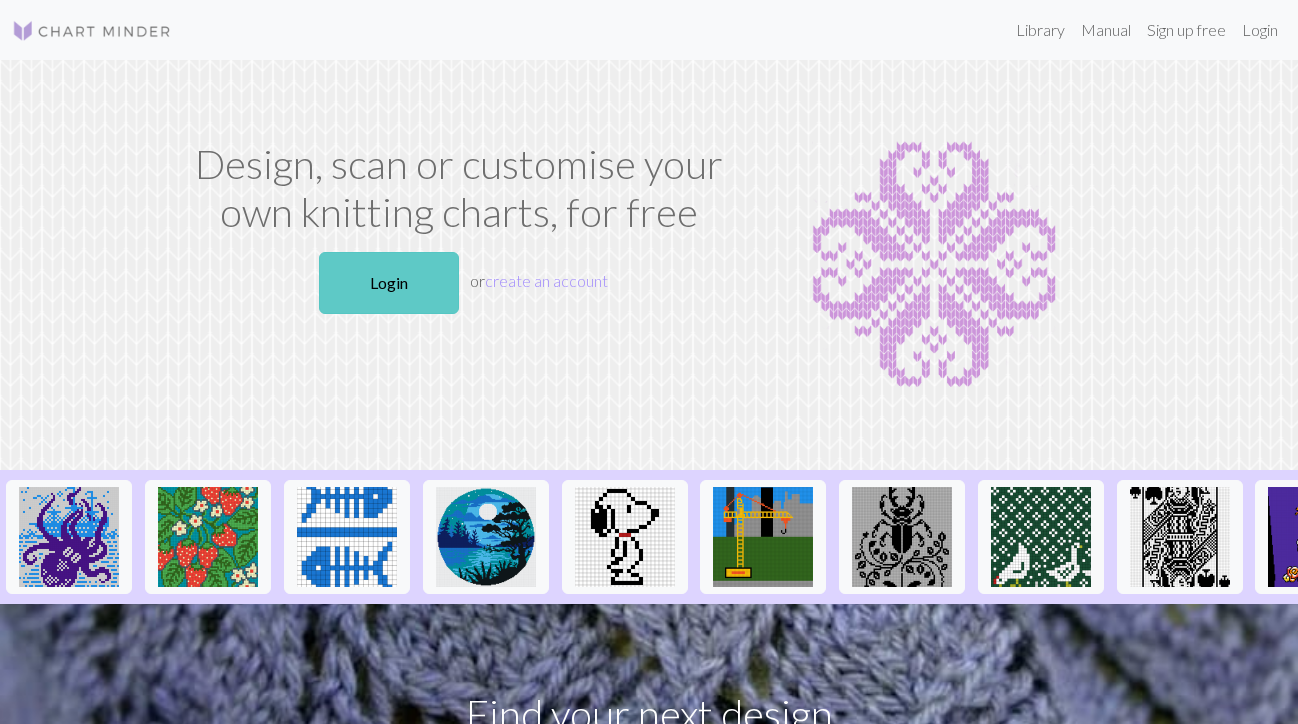click on "Login" at bounding box center [389, 283] 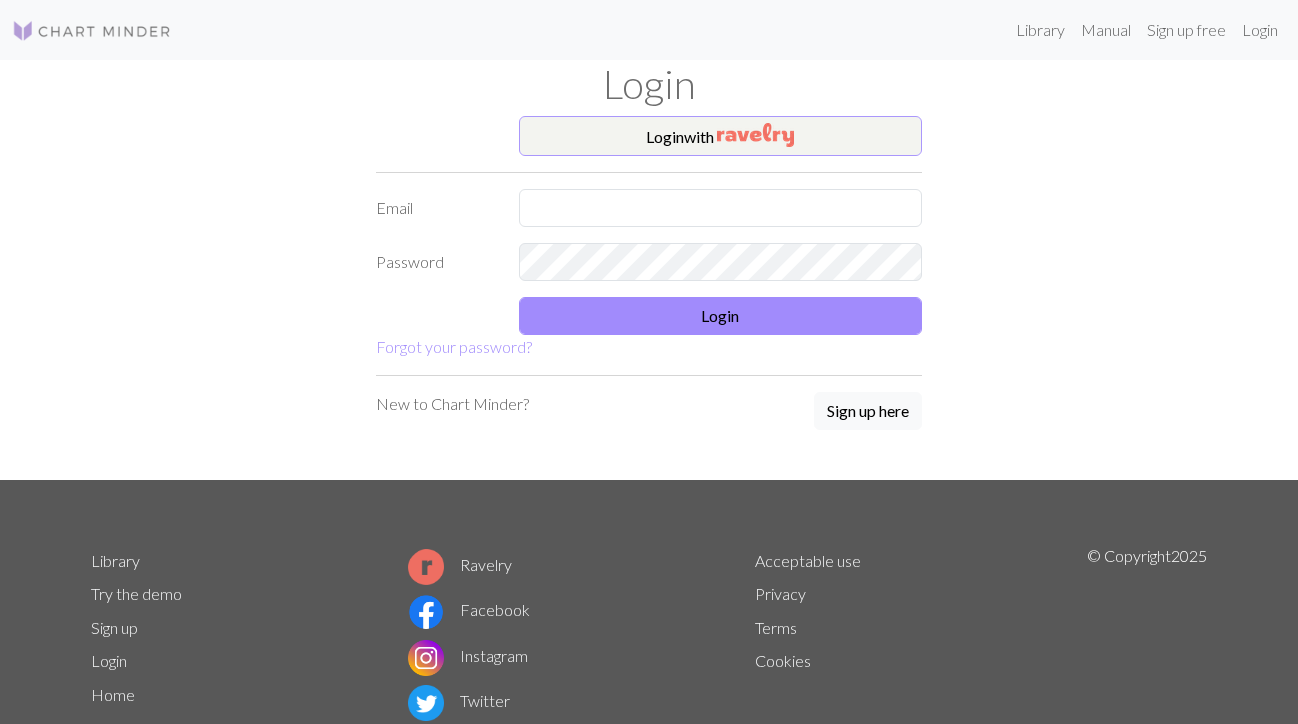 click on "Login  with" at bounding box center [721, 136] 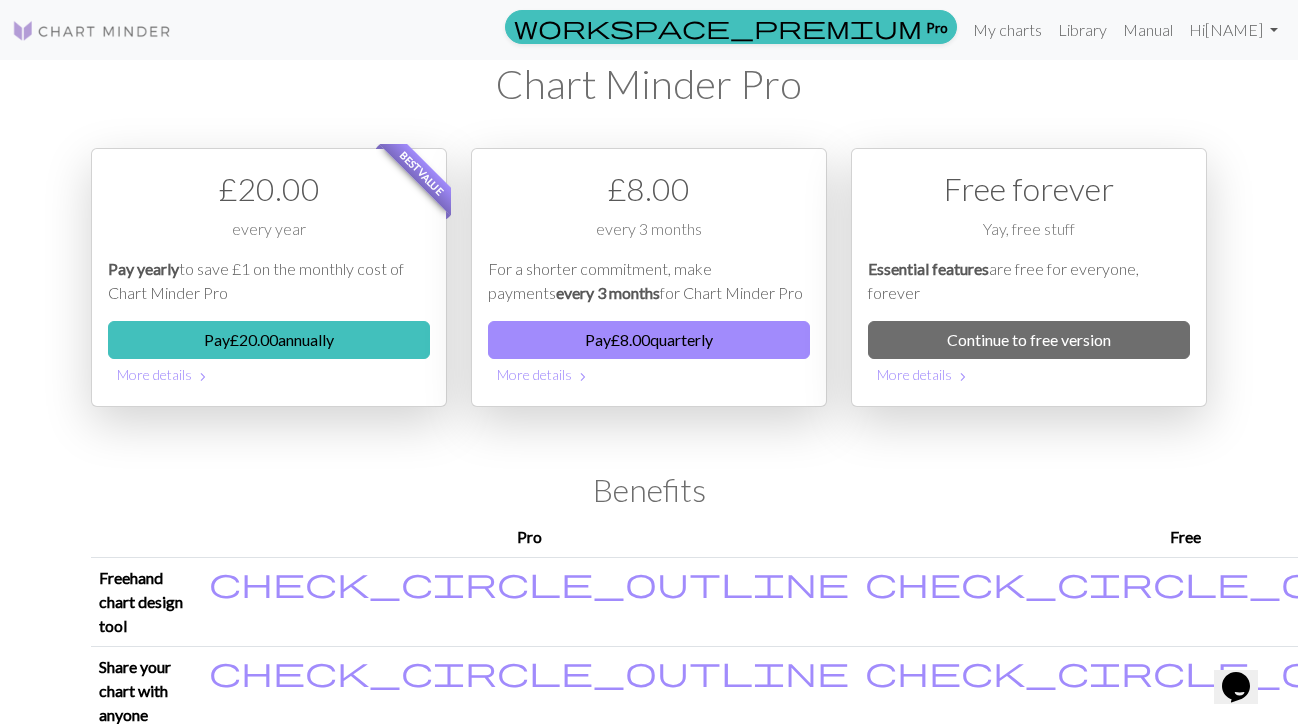 scroll, scrollTop: 0, scrollLeft: 0, axis: both 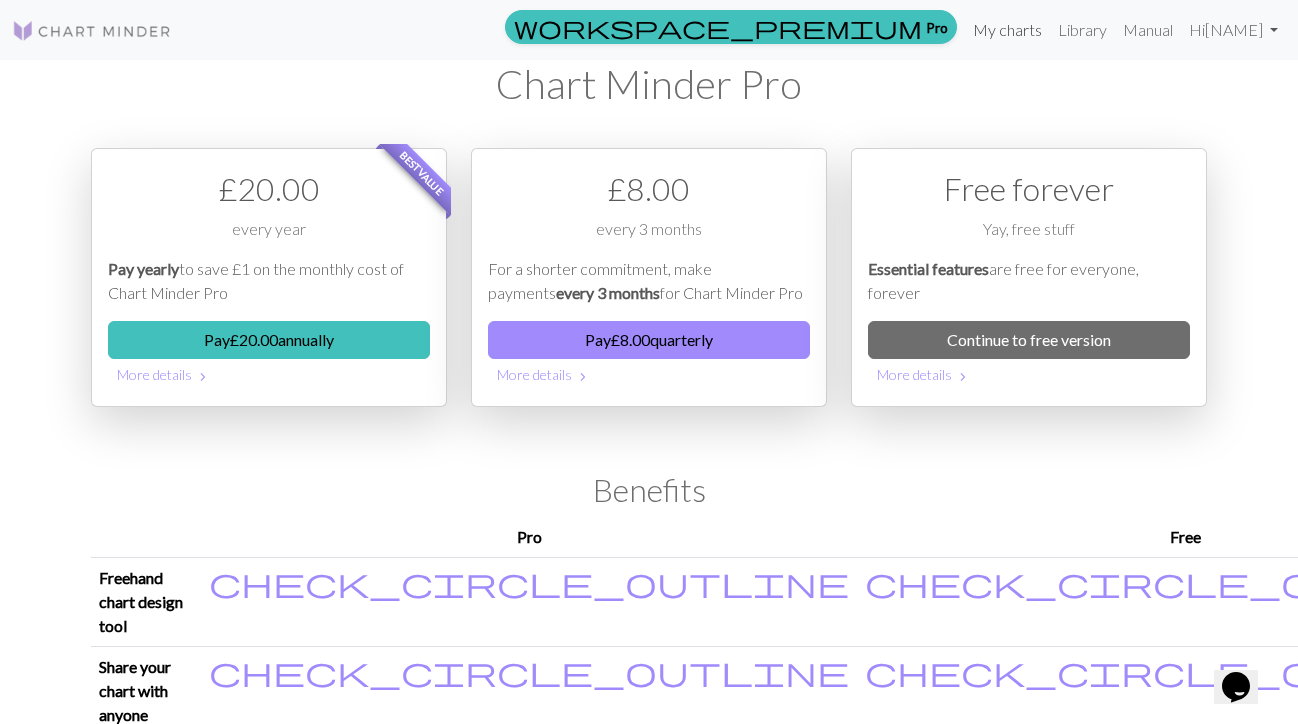click on "My charts" at bounding box center [1007, 30] 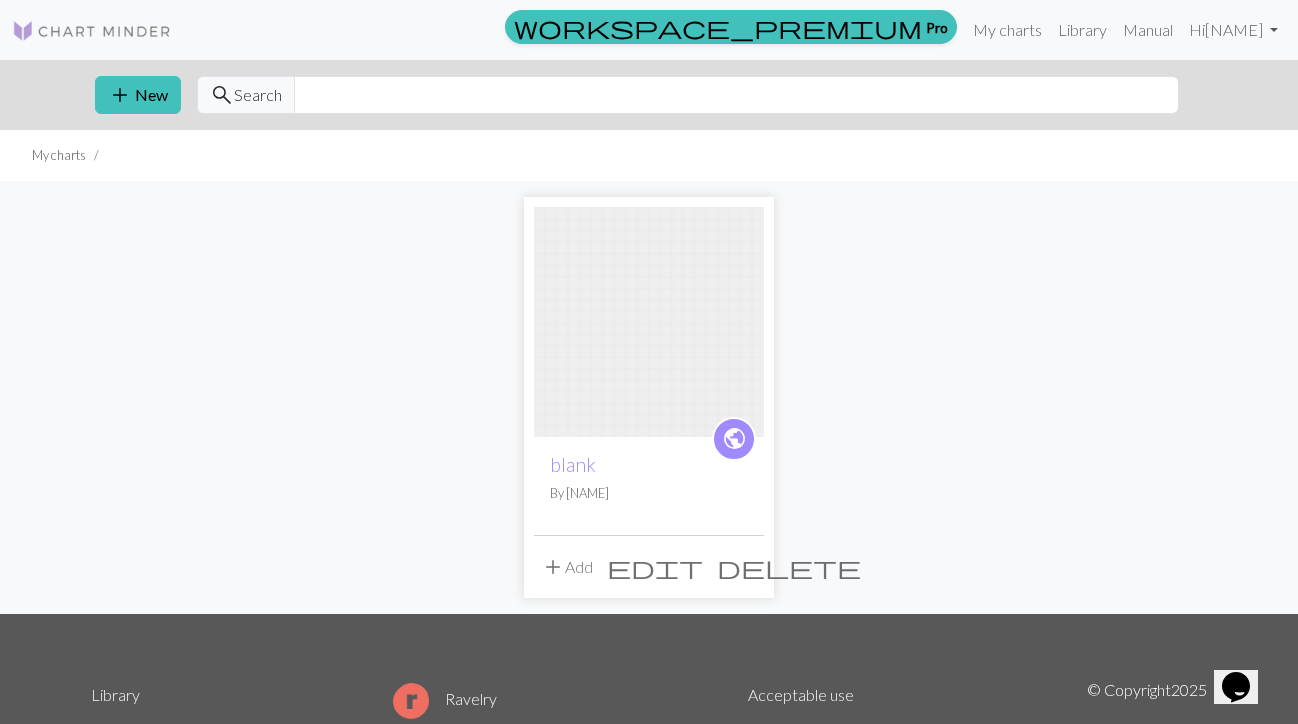 click at bounding box center [649, 322] 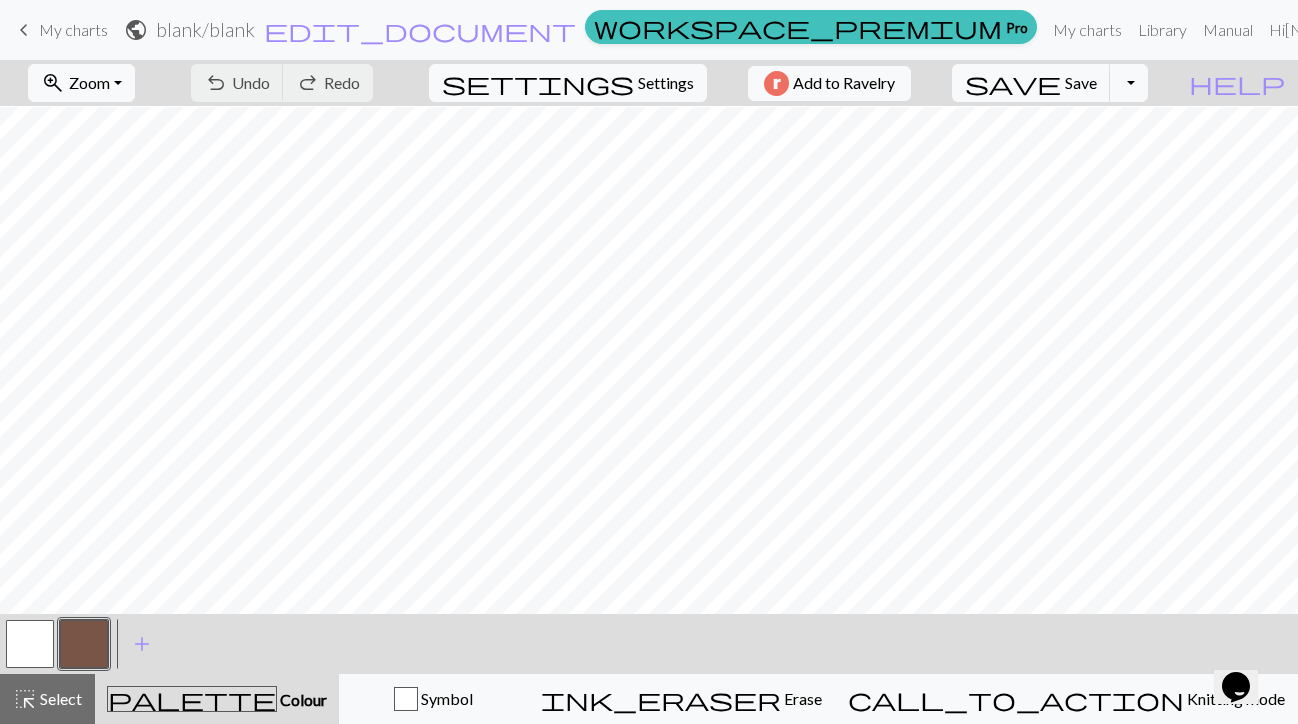 scroll, scrollTop: 3182, scrollLeft: 0, axis: vertical 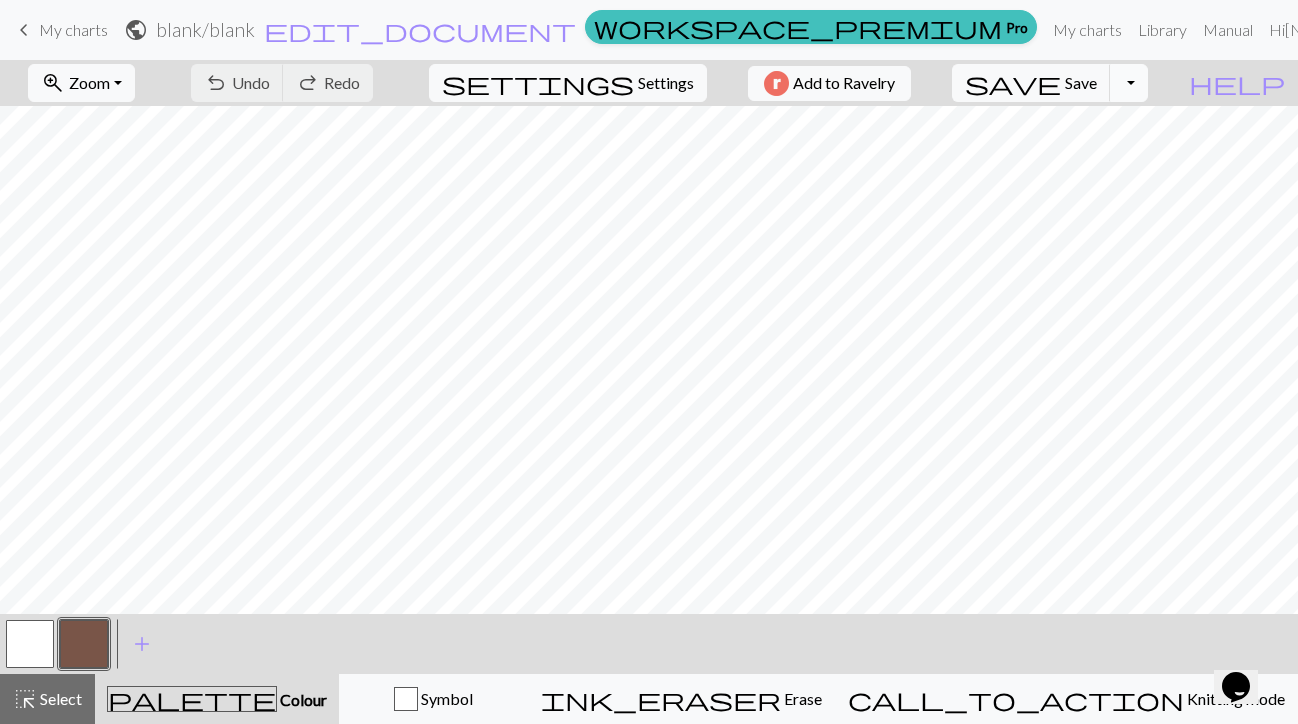 click on "Toggle Dropdown" at bounding box center [1129, 83] 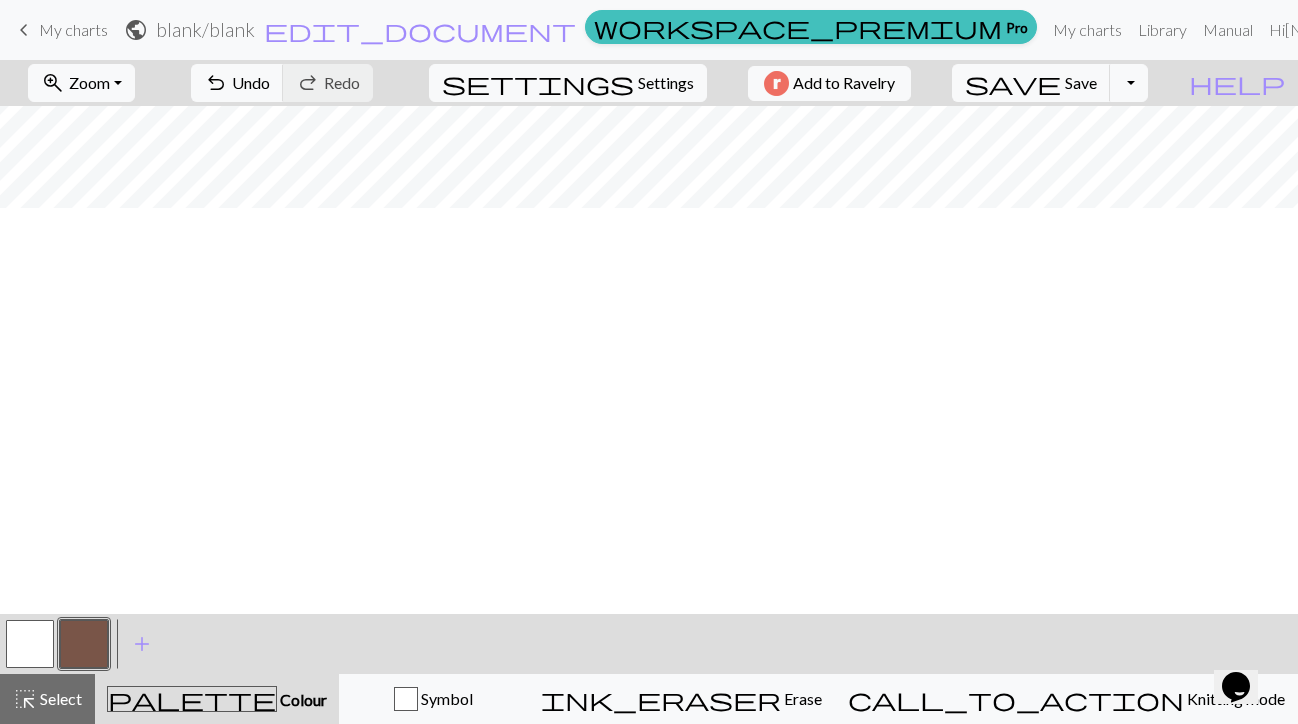 scroll, scrollTop: 0, scrollLeft: 0, axis: both 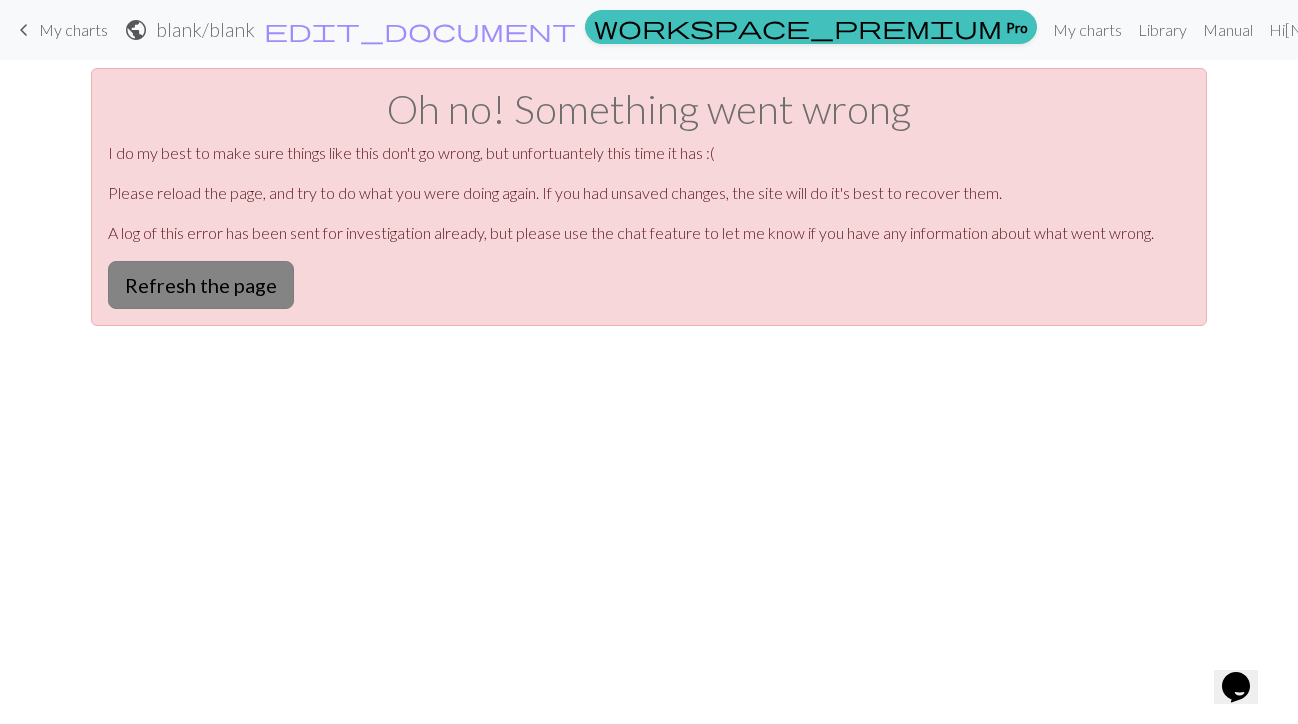 click on "Refresh the page" at bounding box center (201, 285) 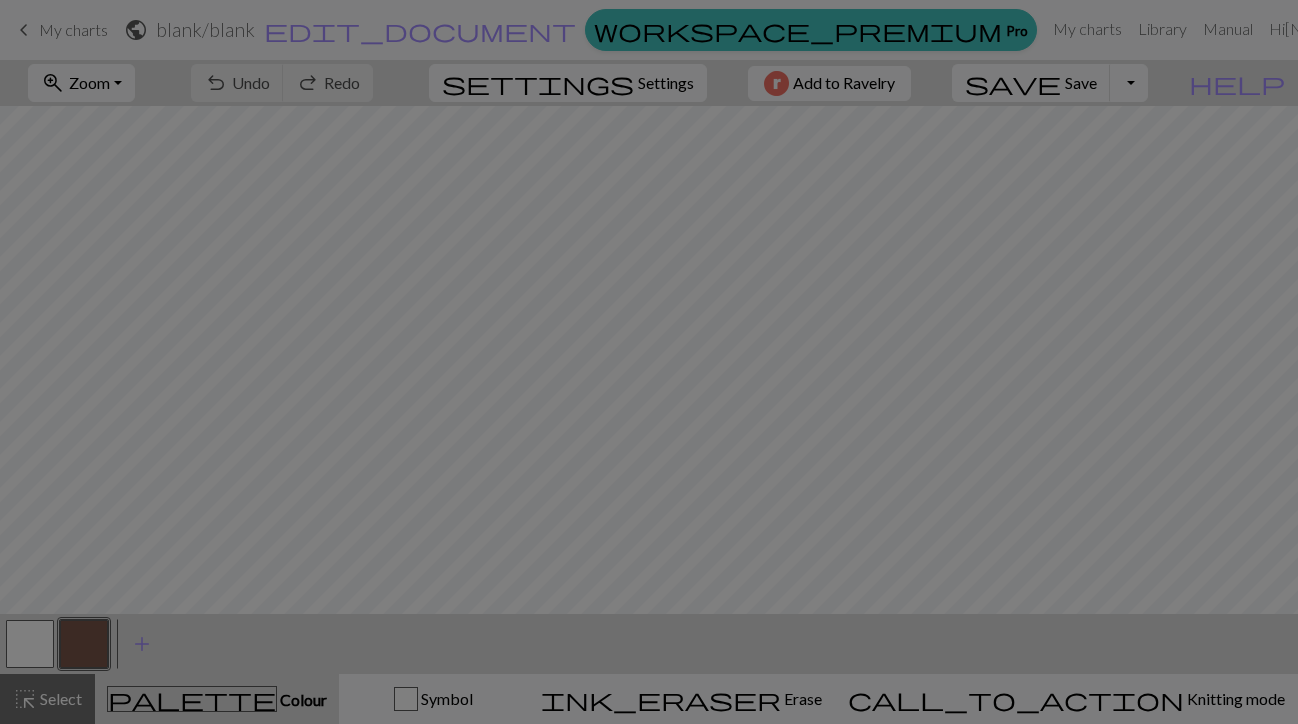 scroll, scrollTop: 0, scrollLeft: 0, axis: both 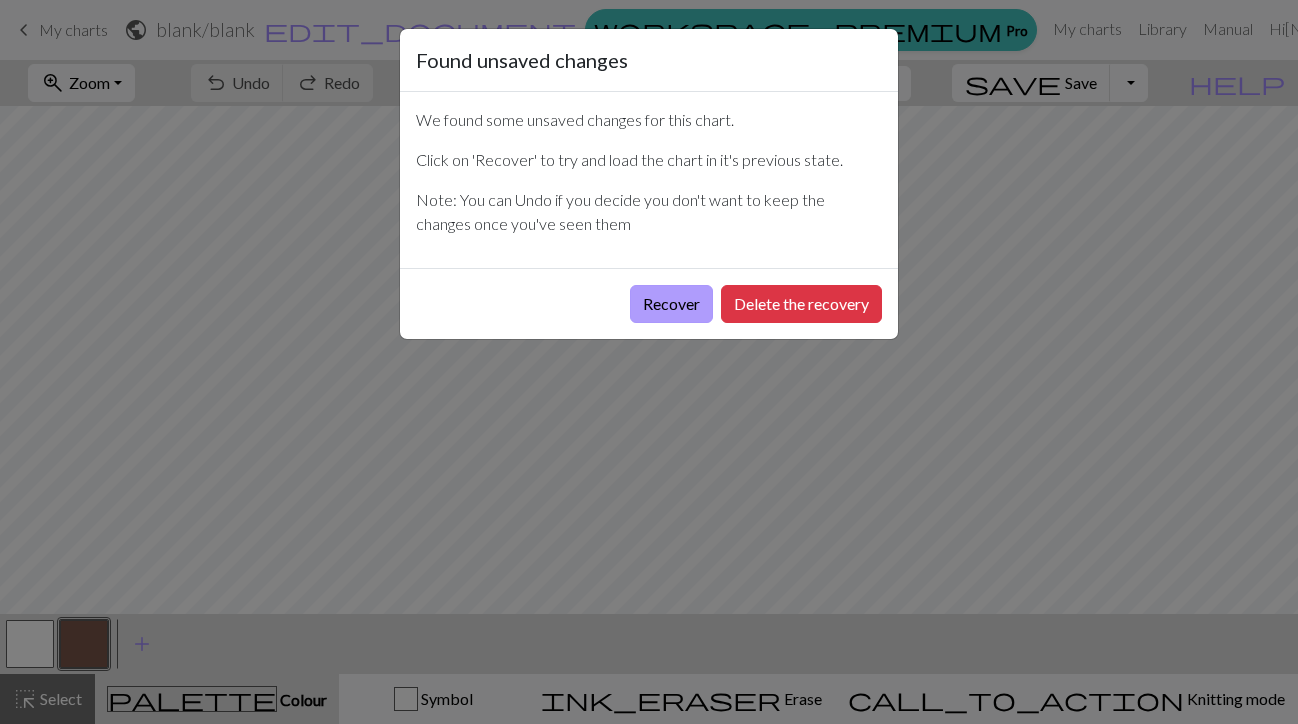 click on "Recover" at bounding box center (671, 304) 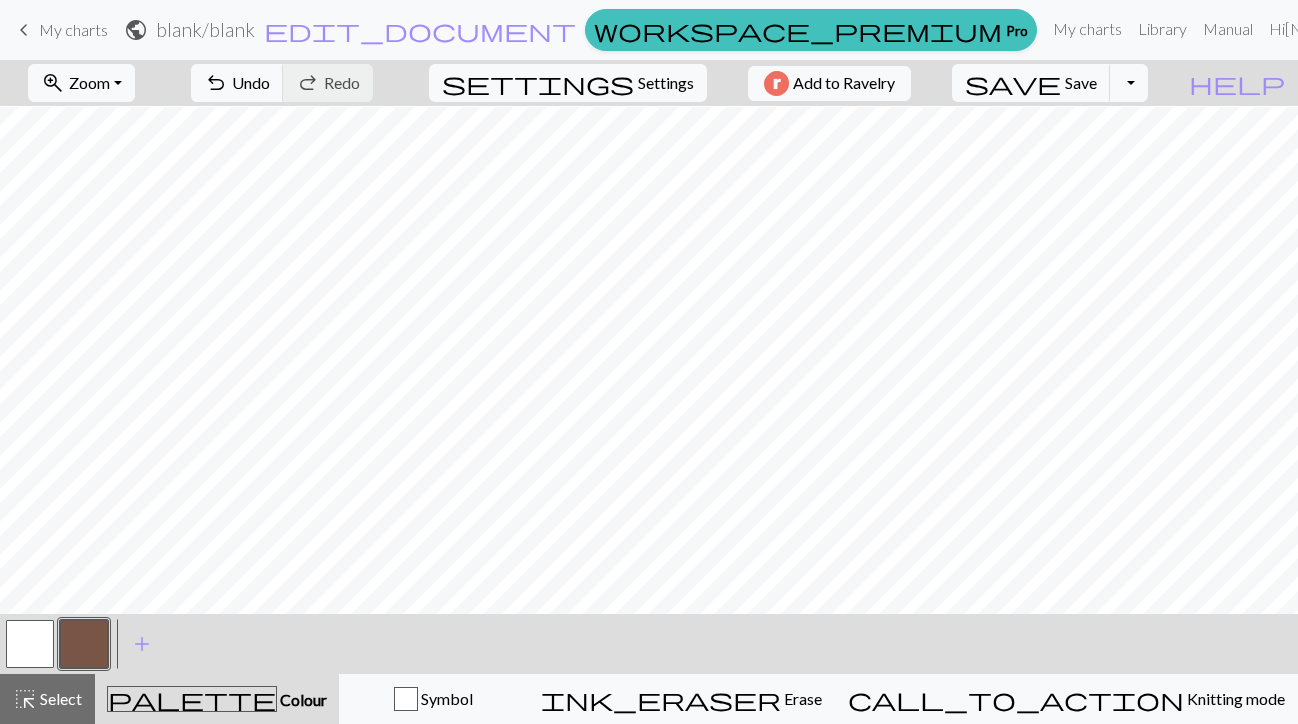 scroll, scrollTop: 3182, scrollLeft: 0, axis: vertical 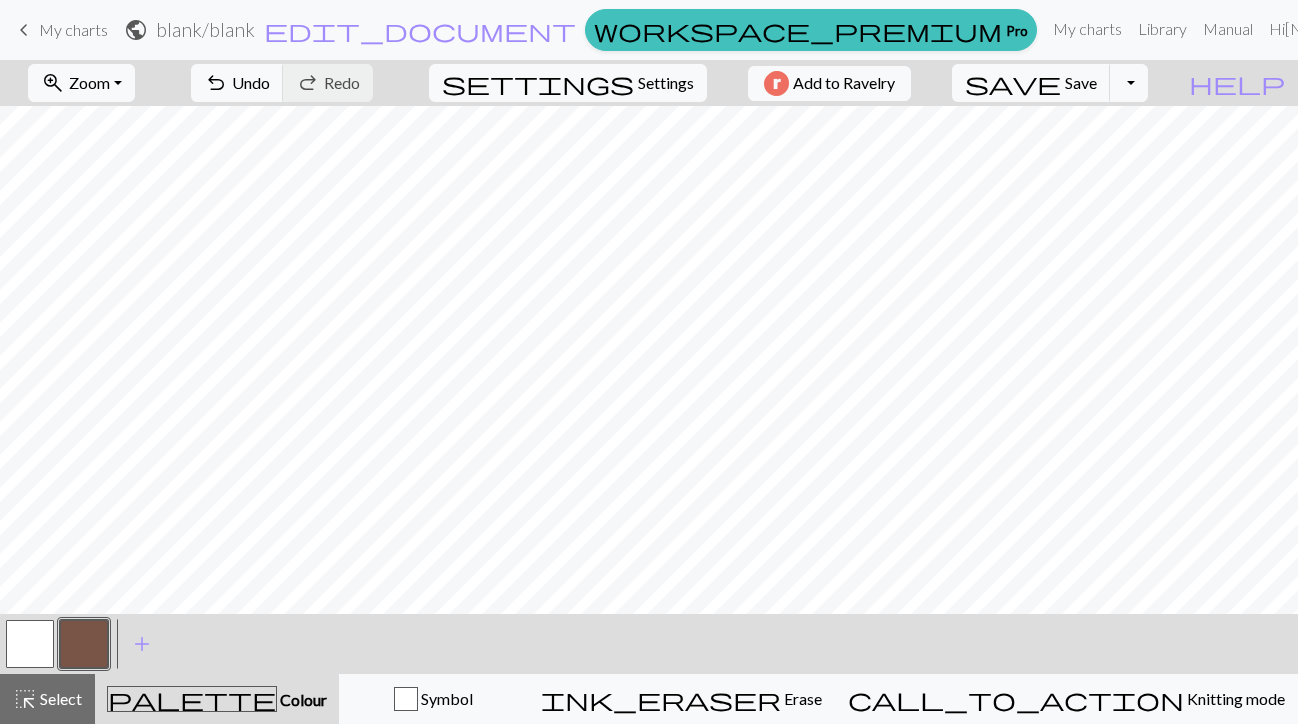 click on "undo Undo Undo redo Redo Redo" at bounding box center (282, 83) 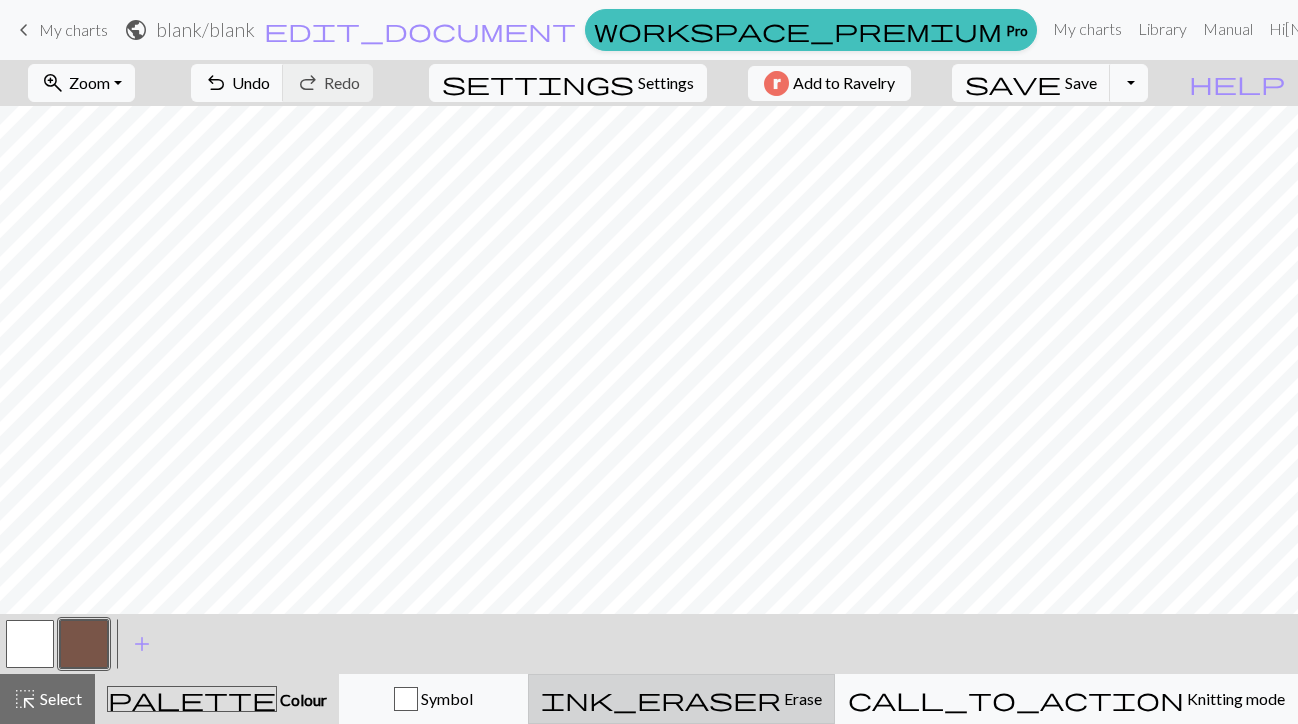 click on "Erase" at bounding box center (801, 698) 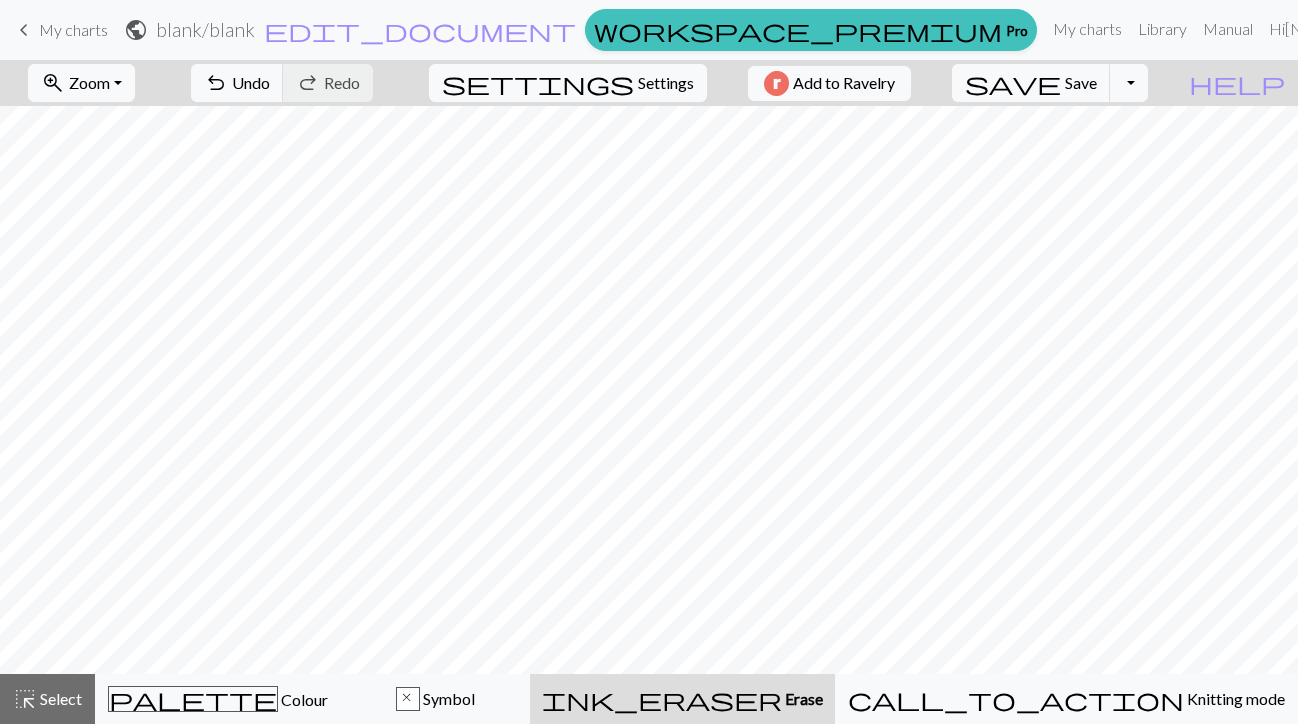scroll, scrollTop: 0, scrollLeft: 0, axis: both 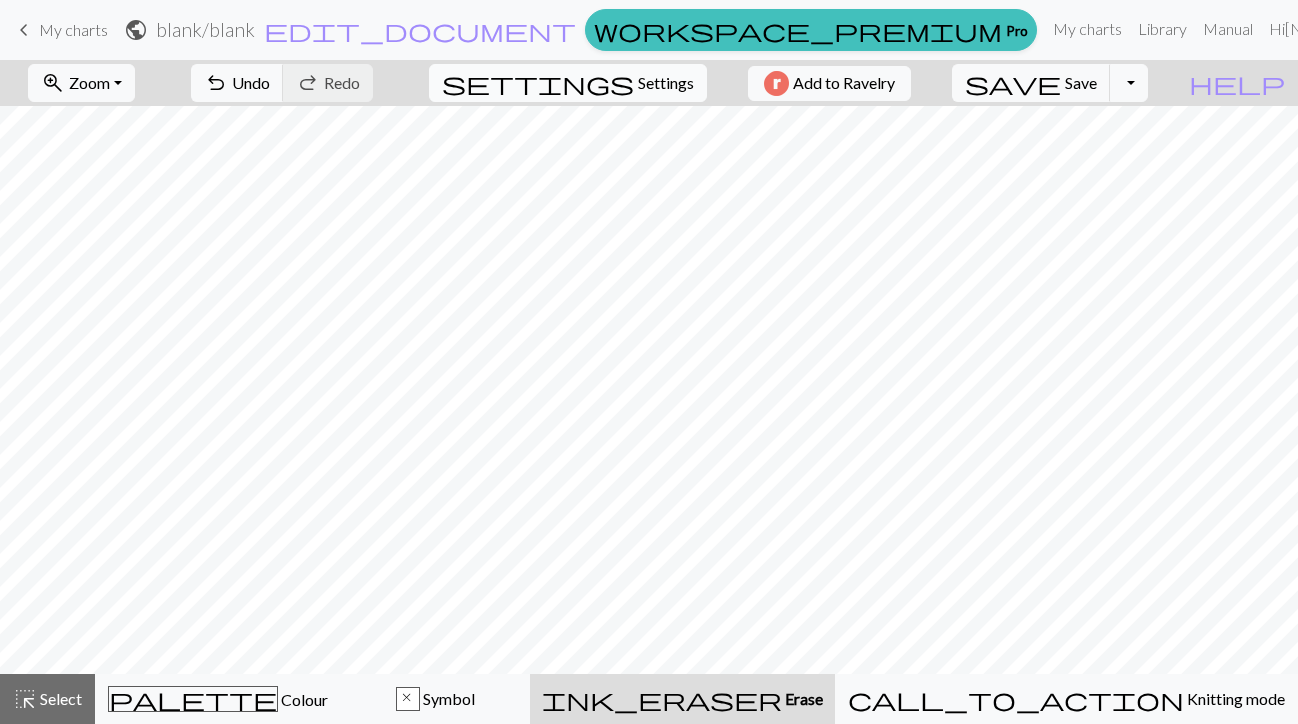 click on "Settings" at bounding box center [666, 83] 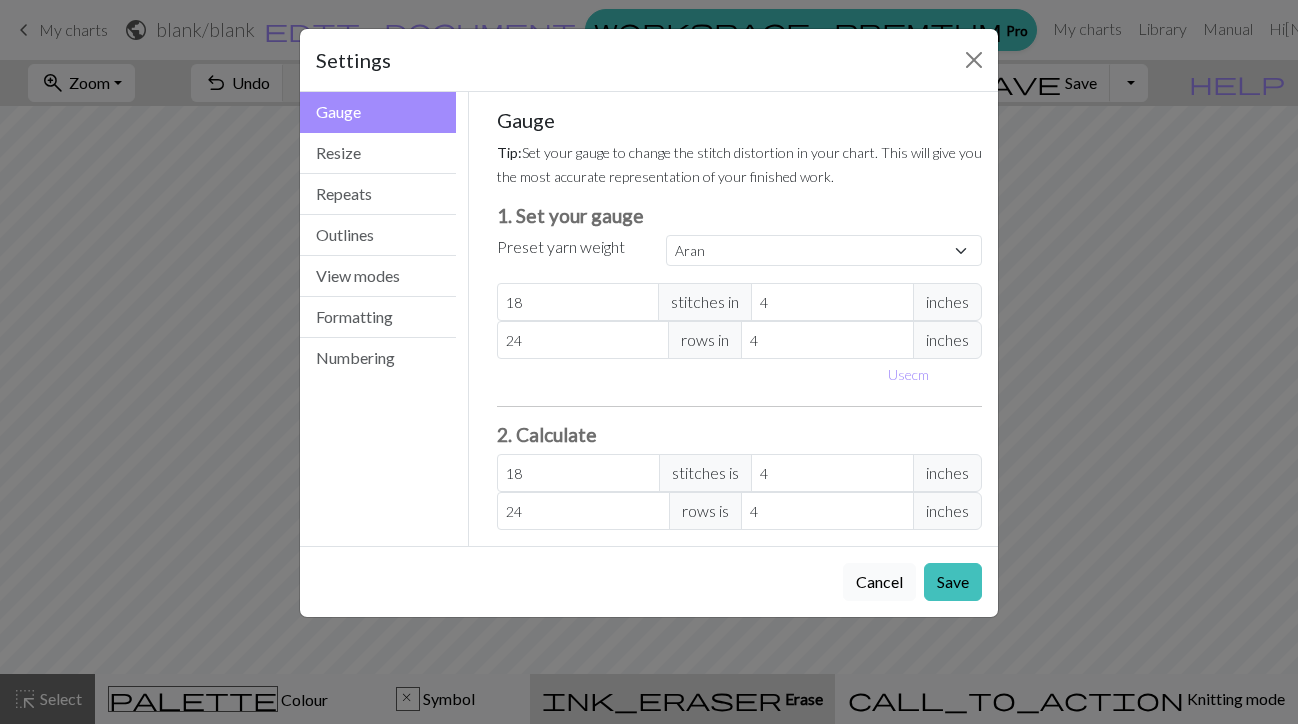 click on "Cancel" at bounding box center (879, 582) 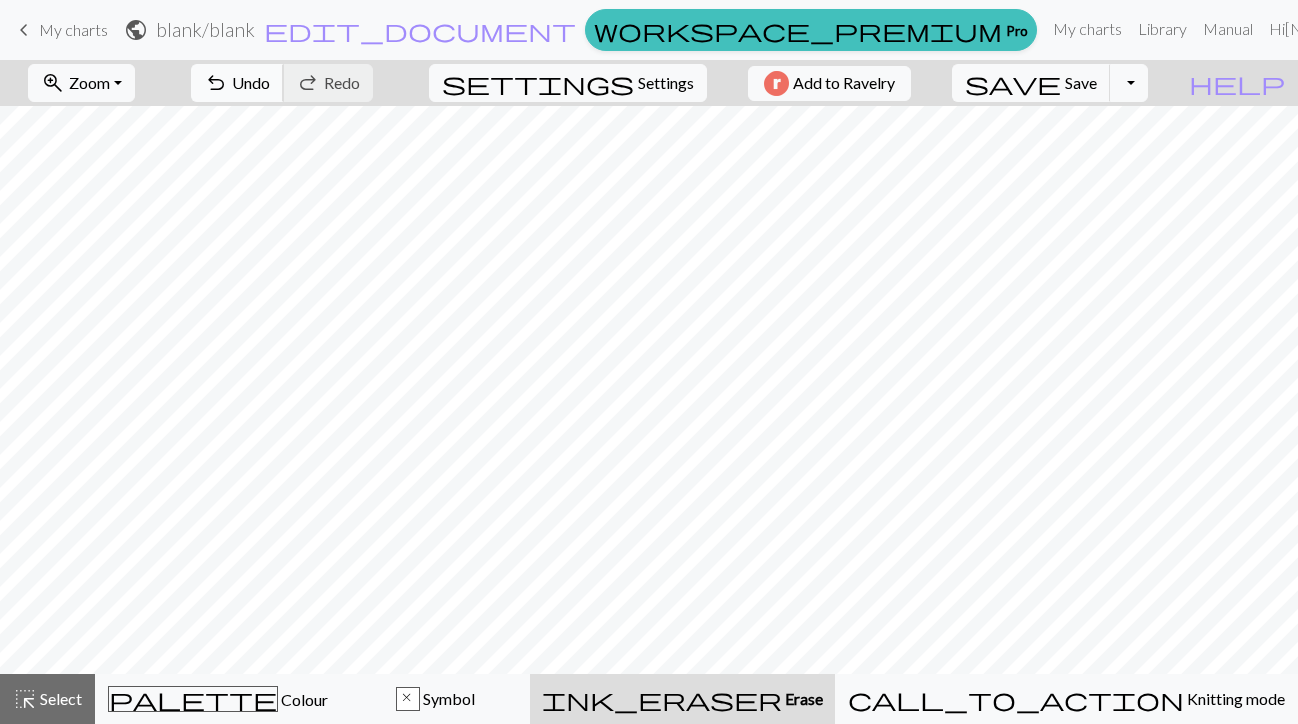 click on "zoom_in Zoom Zoom Fit all Fit width Fit height 50% 100% 150% 200% undo Undo Undo redo Redo Redo settings  Settings    Add to Ravelry save Save Save Toggle Dropdown file_copy  Save a copy save_alt  Download help Show me around highlight_alt   Select   Select palette   Colour   Colour x   Symbol ink_eraser   Erase   Erase call_to_action   Knitting mode   Knitting mode" at bounding box center (649, 392) 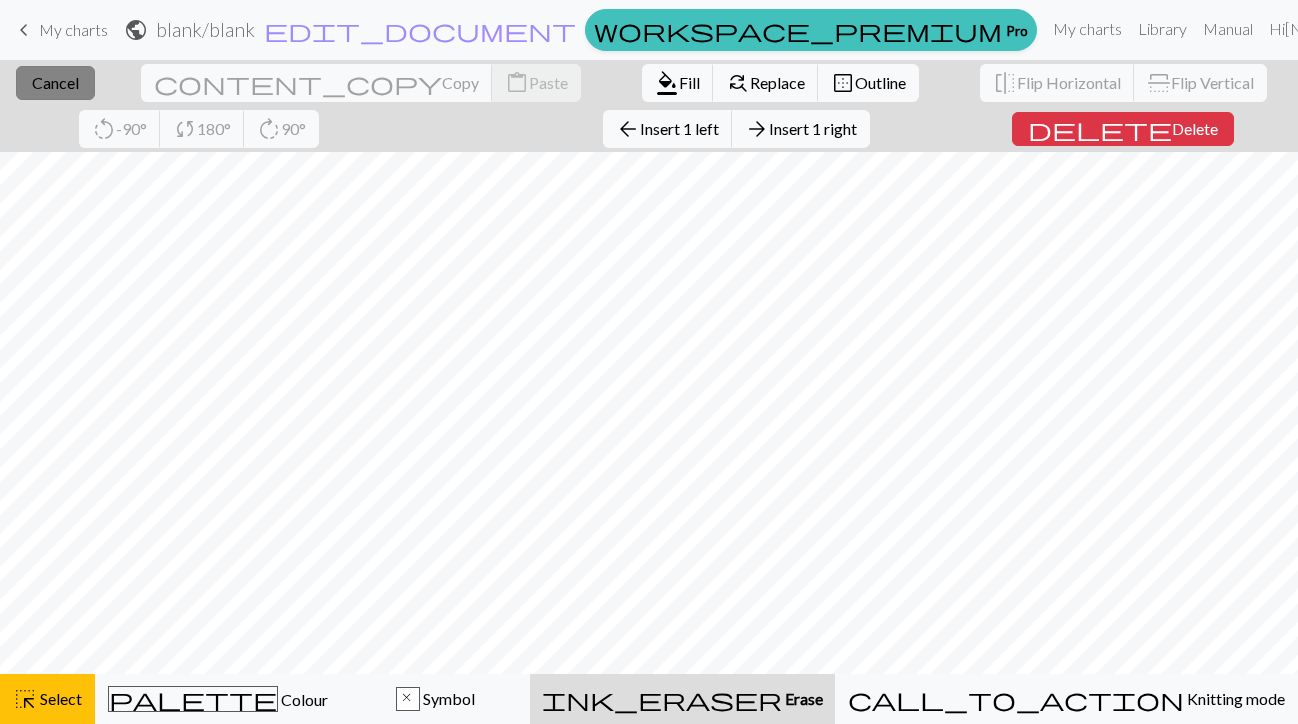 click on "Cancel" at bounding box center [55, 82] 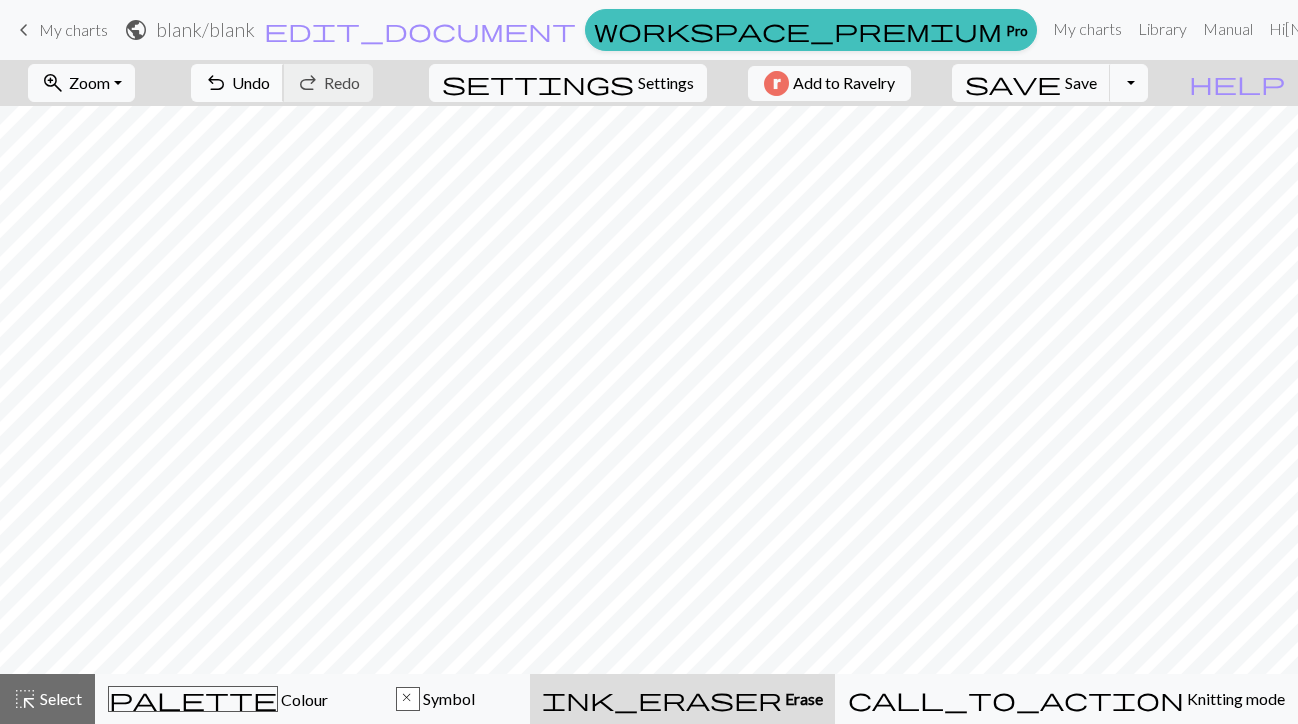 click on "Undo" at bounding box center (251, 82) 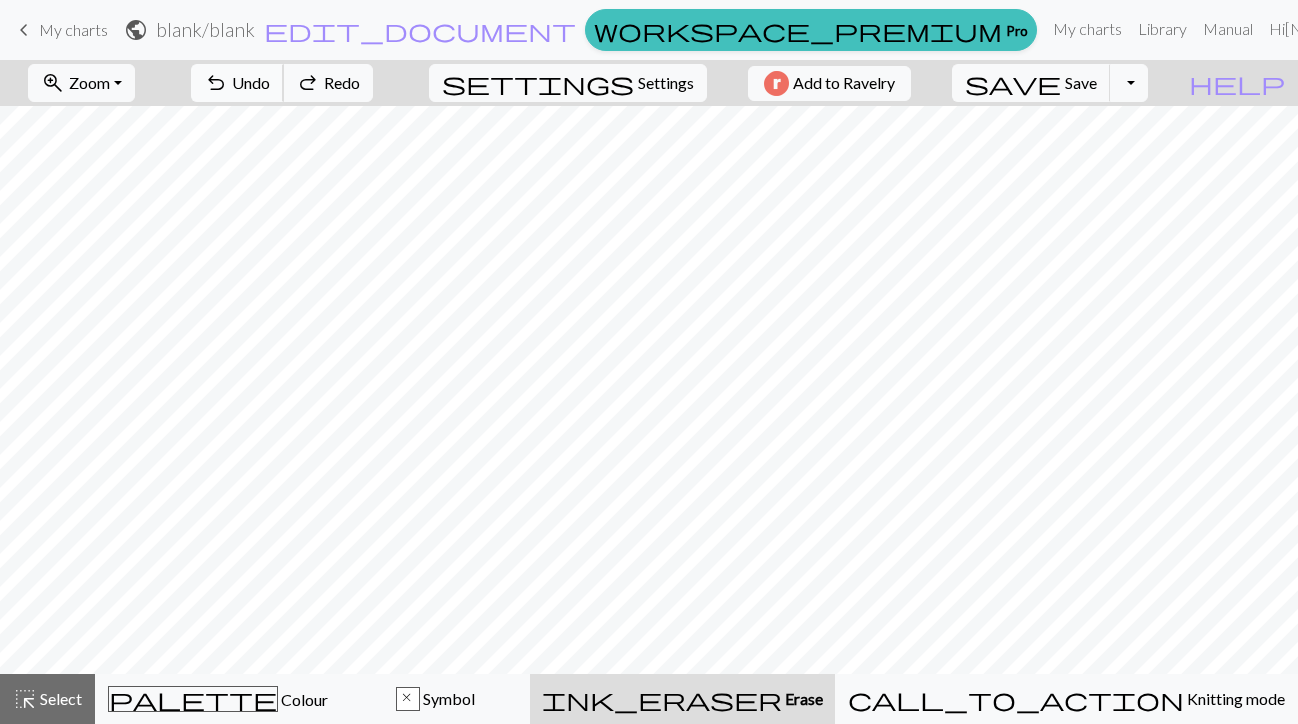 click on "Undo" at bounding box center (251, 82) 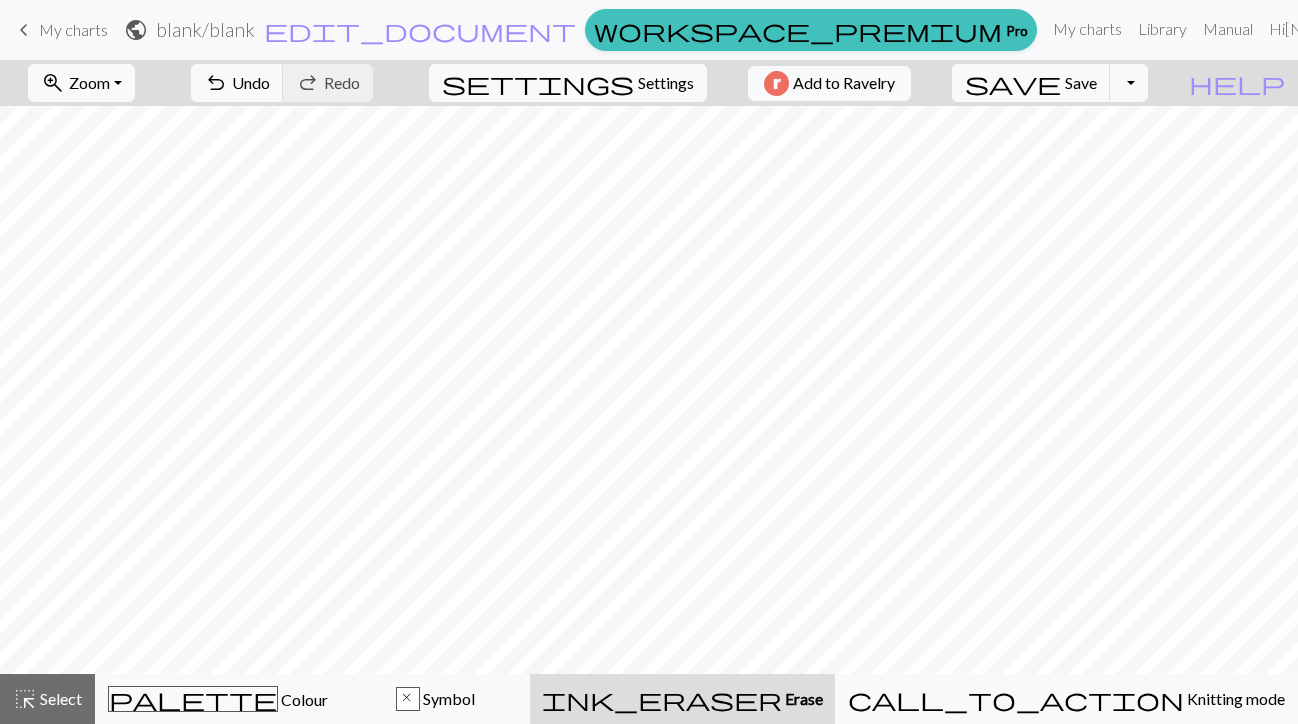 scroll, scrollTop: 0, scrollLeft: 0, axis: both 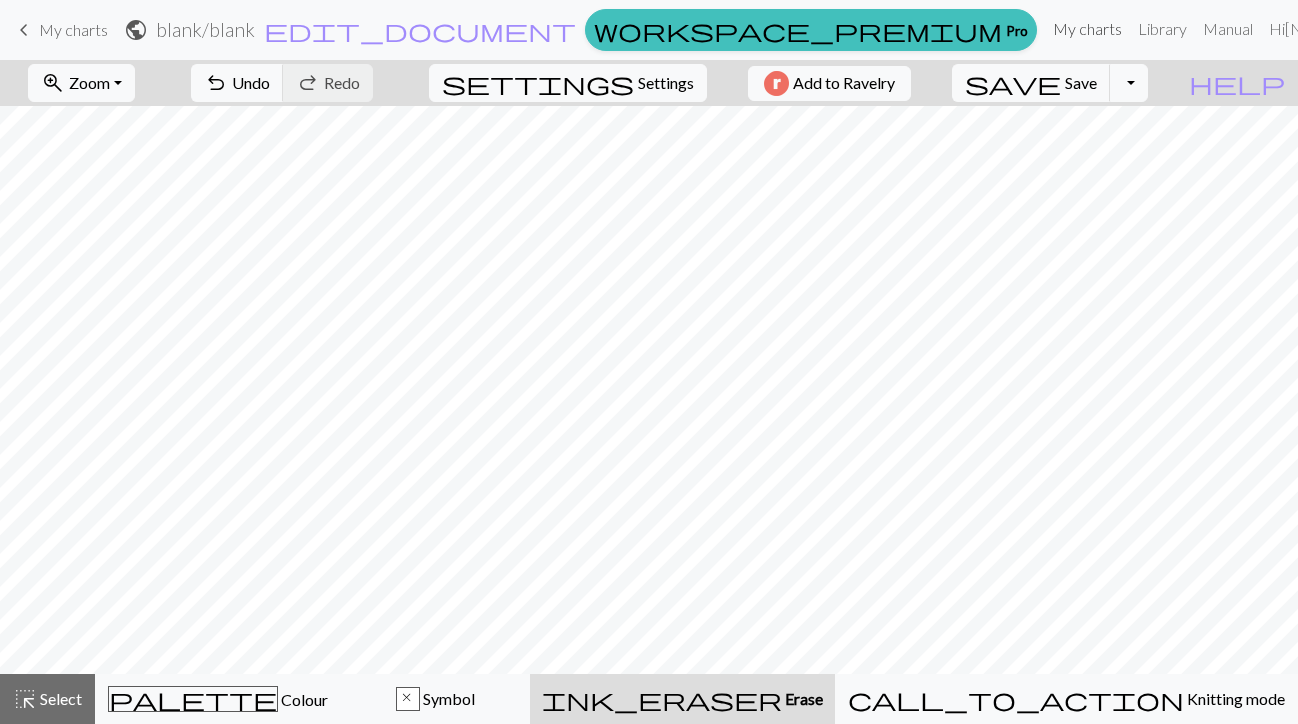click on "My charts" at bounding box center [1087, 29] 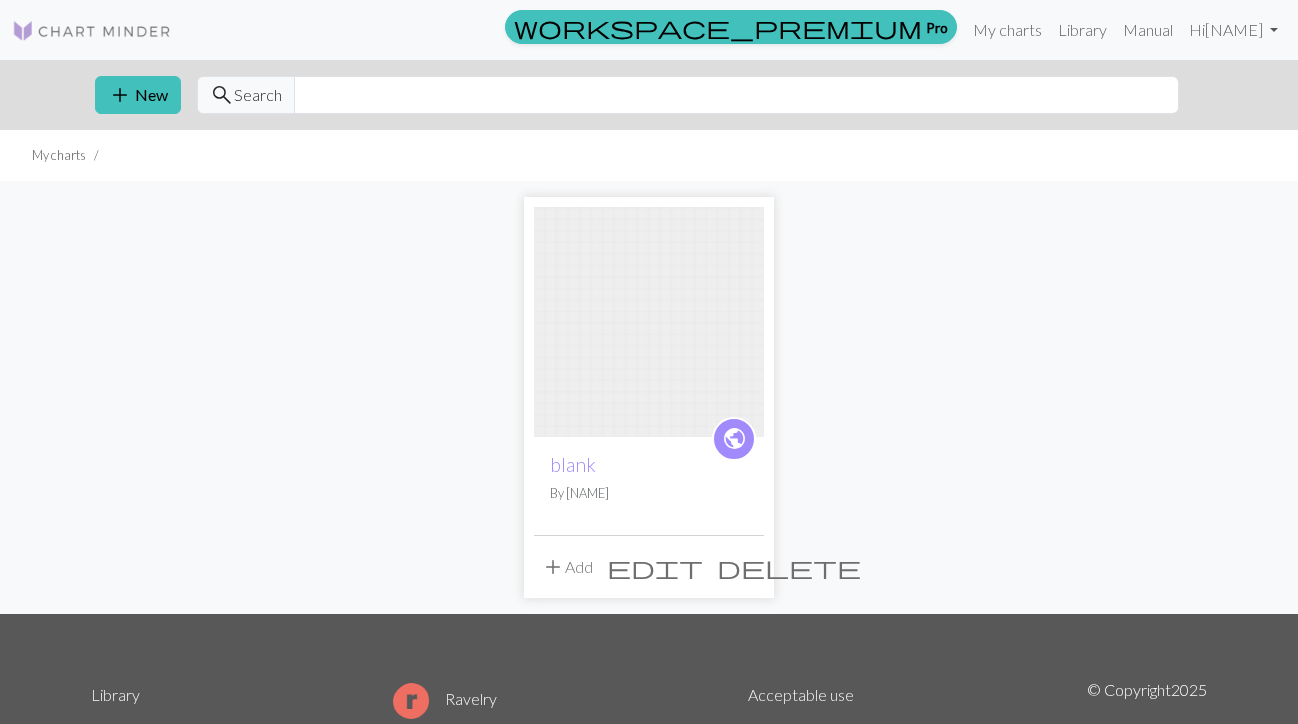 scroll, scrollTop: 0, scrollLeft: 0, axis: both 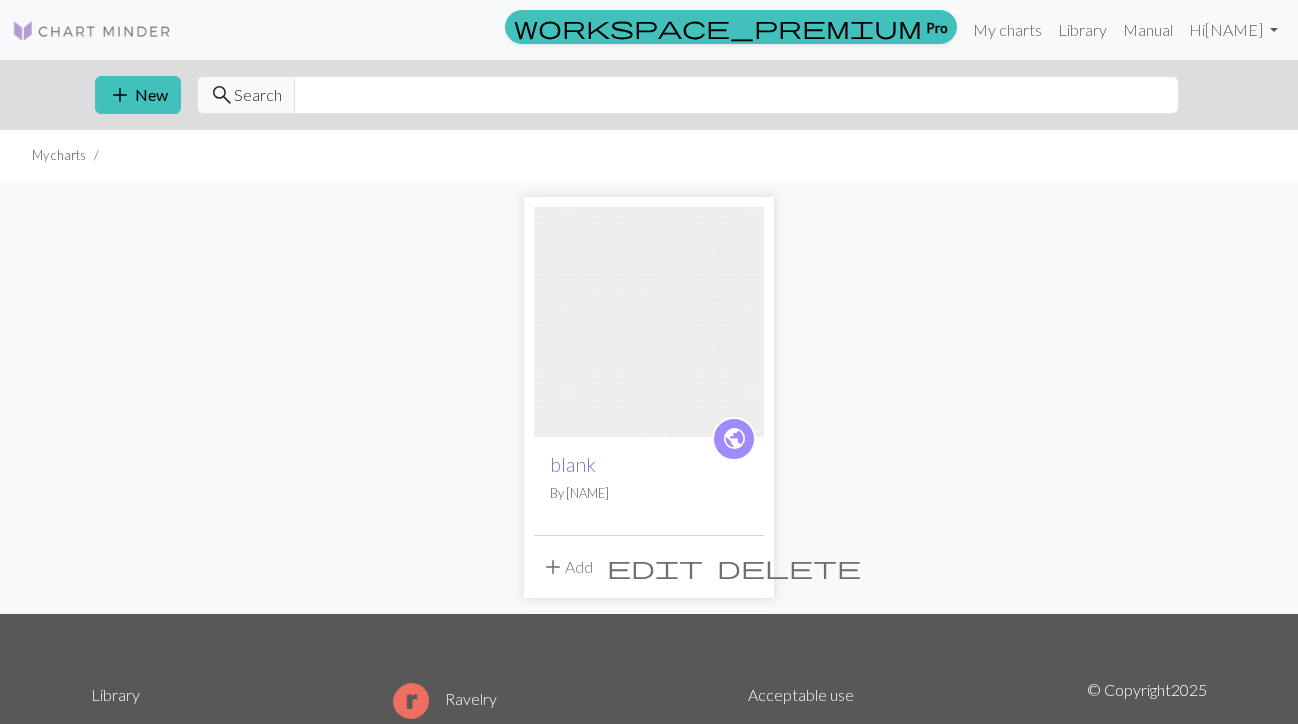 click on "blank" at bounding box center [573, 464] 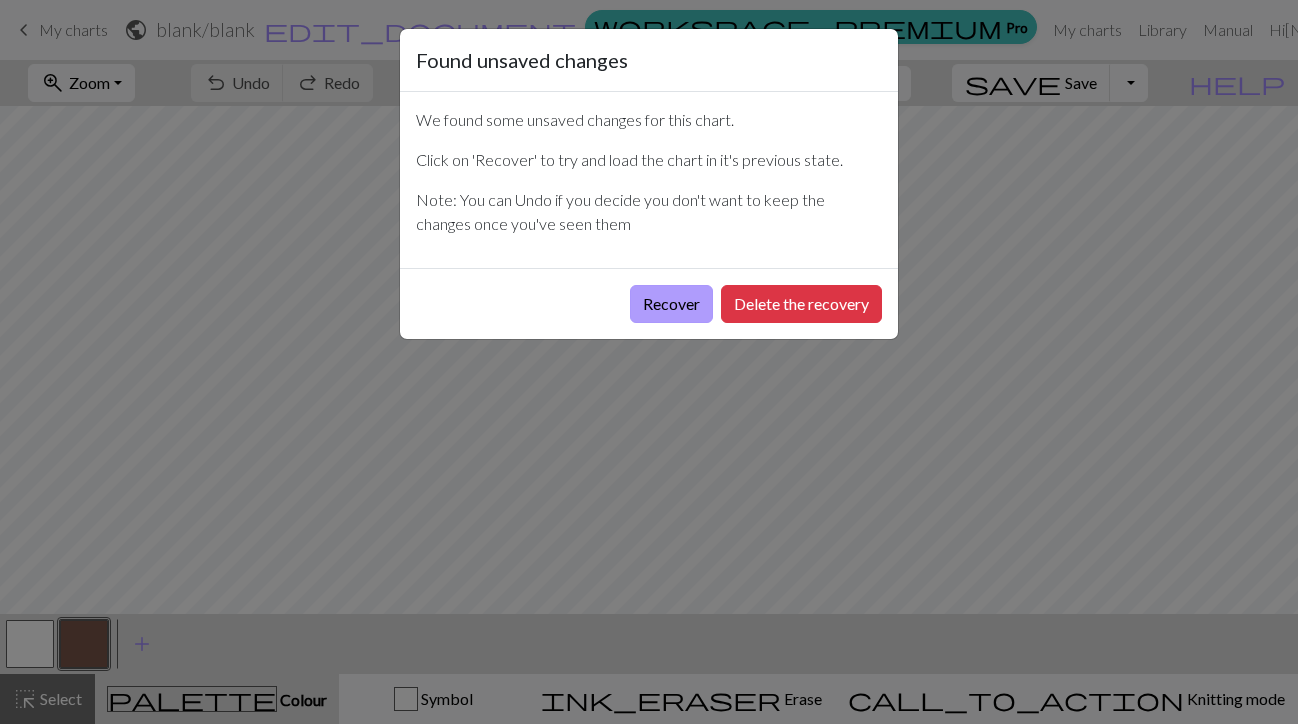click on "Recover" at bounding box center [671, 304] 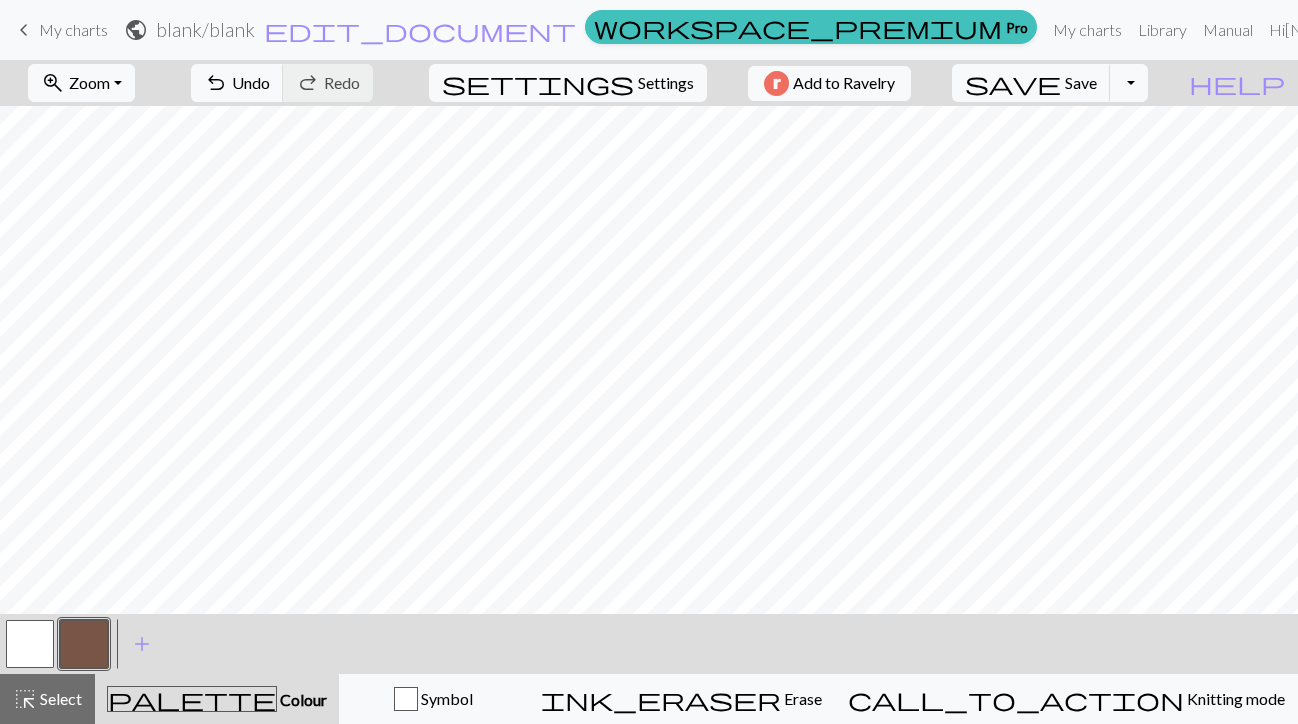 scroll, scrollTop: 0, scrollLeft: 0, axis: both 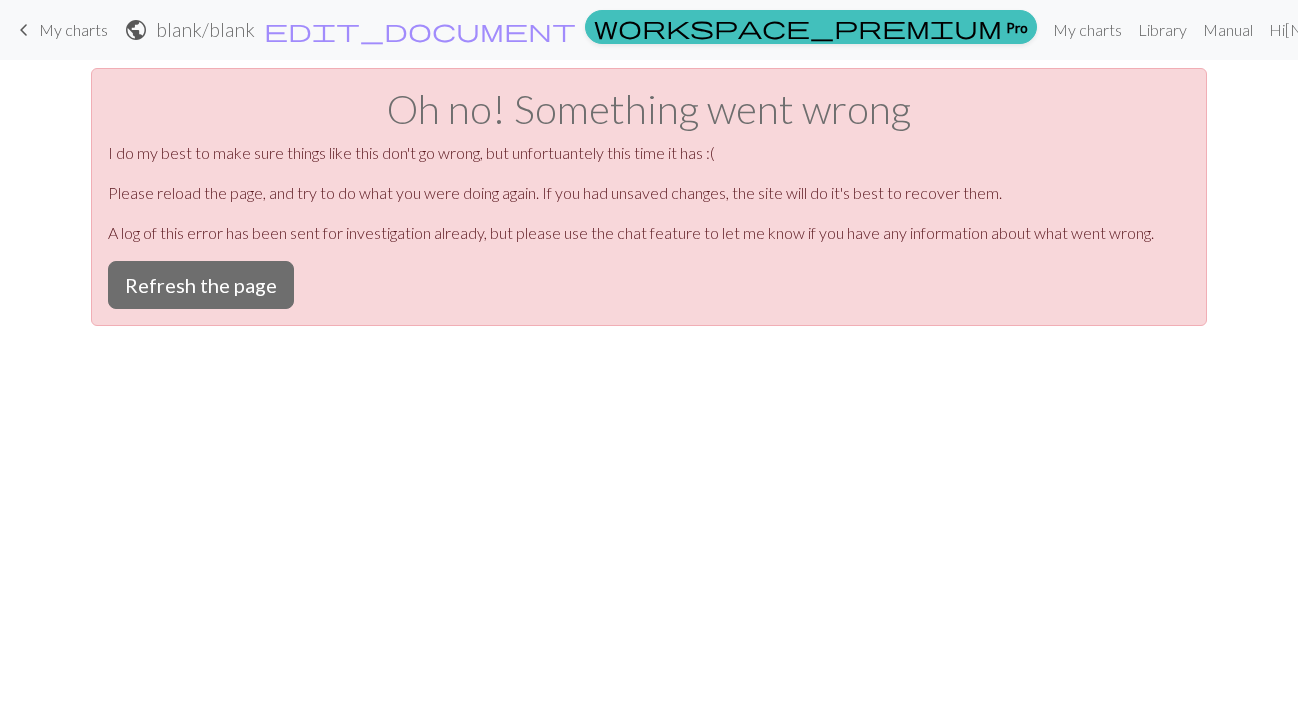 click on "My charts" at bounding box center [73, 29] 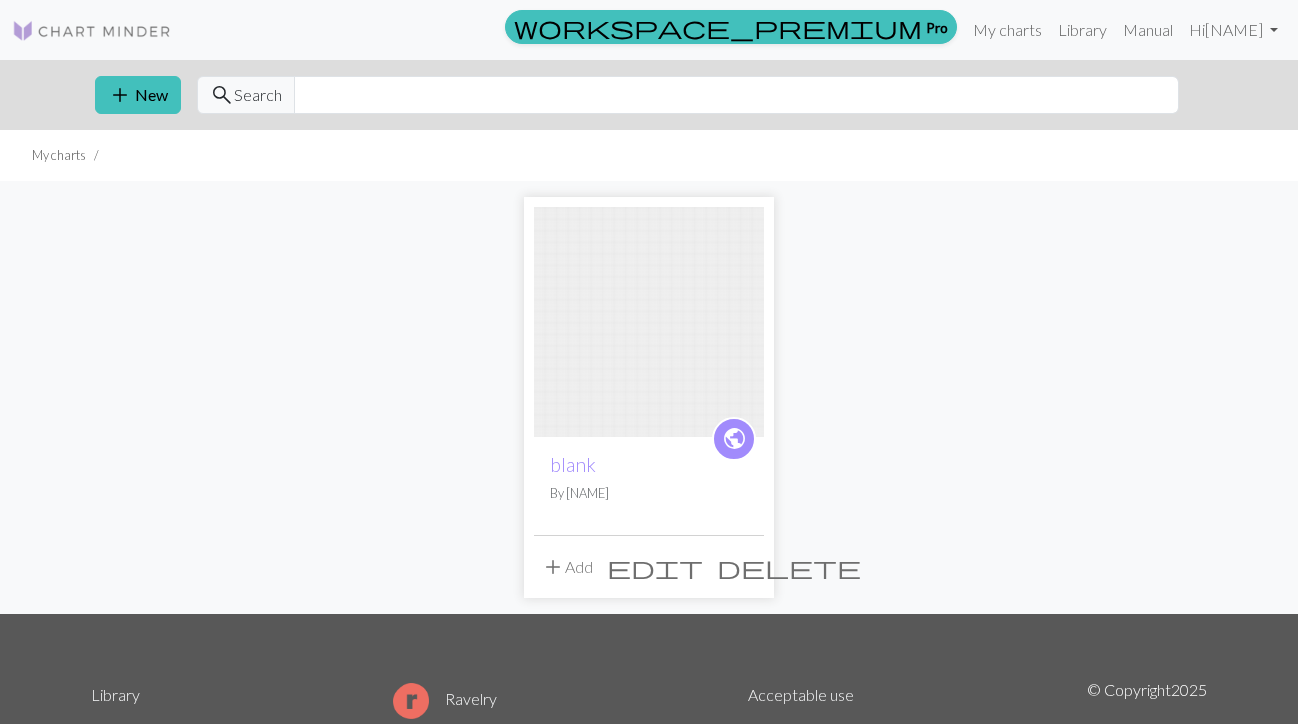 click on "delete" at bounding box center [789, 567] 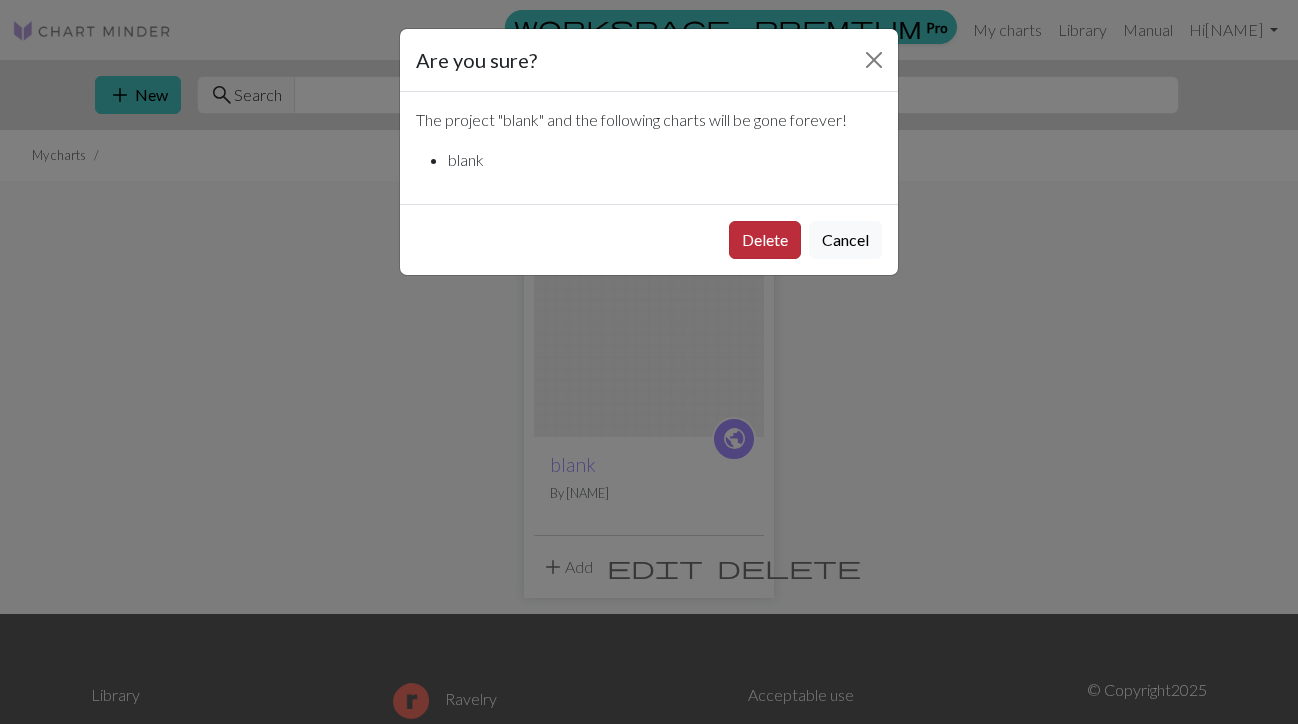 click on "Delete" at bounding box center [765, 240] 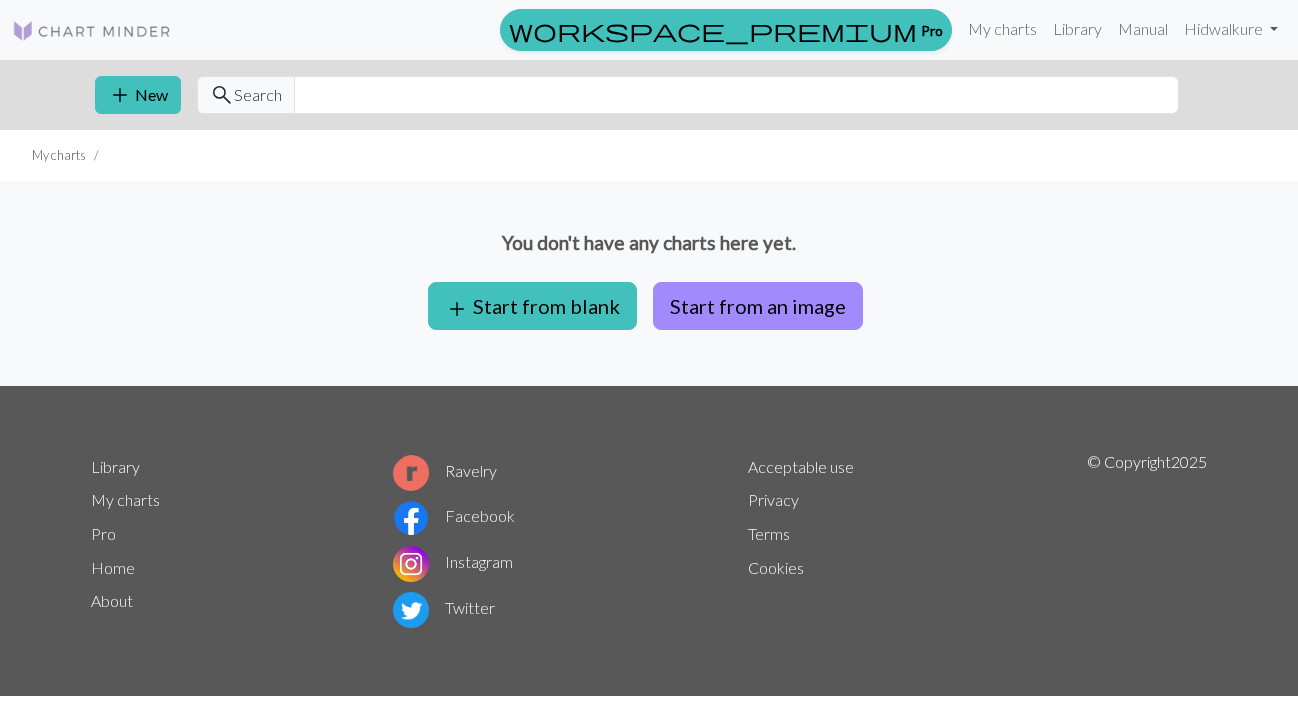 scroll, scrollTop: 0, scrollLeft: 0, axis: both 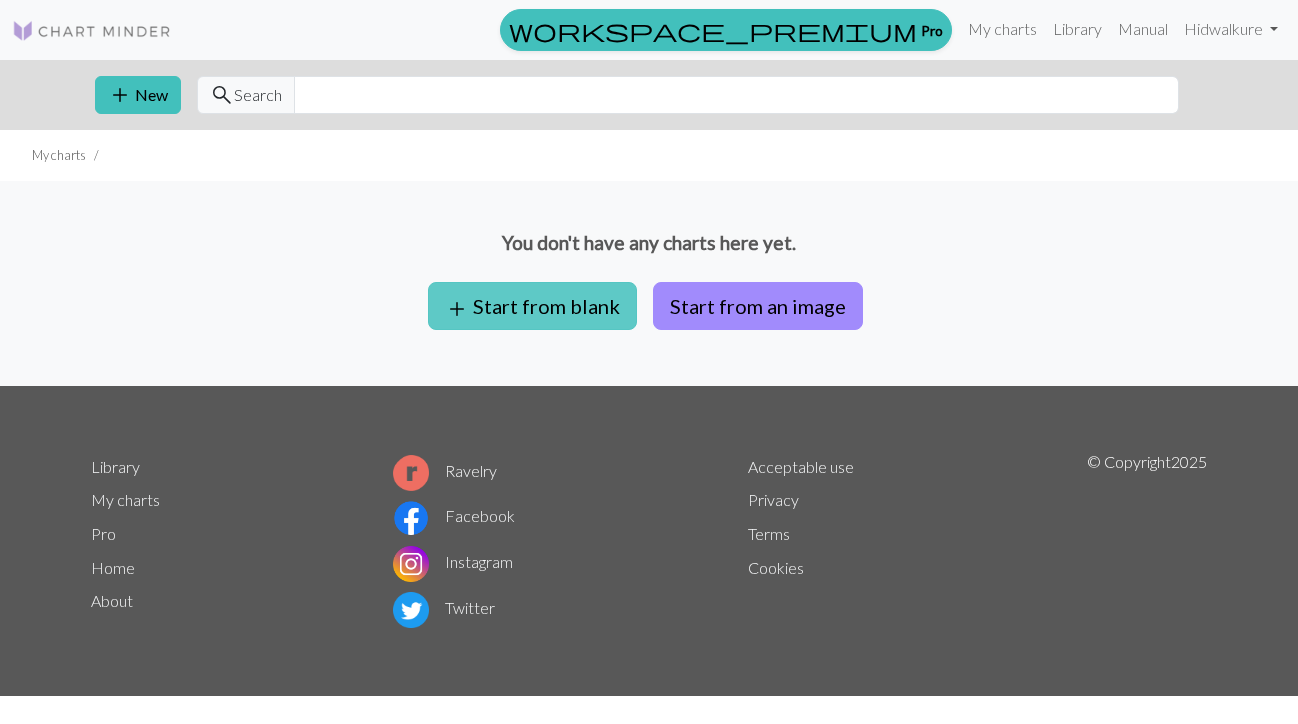 click on "add   Start from blank" at bounding box center [532, 306] 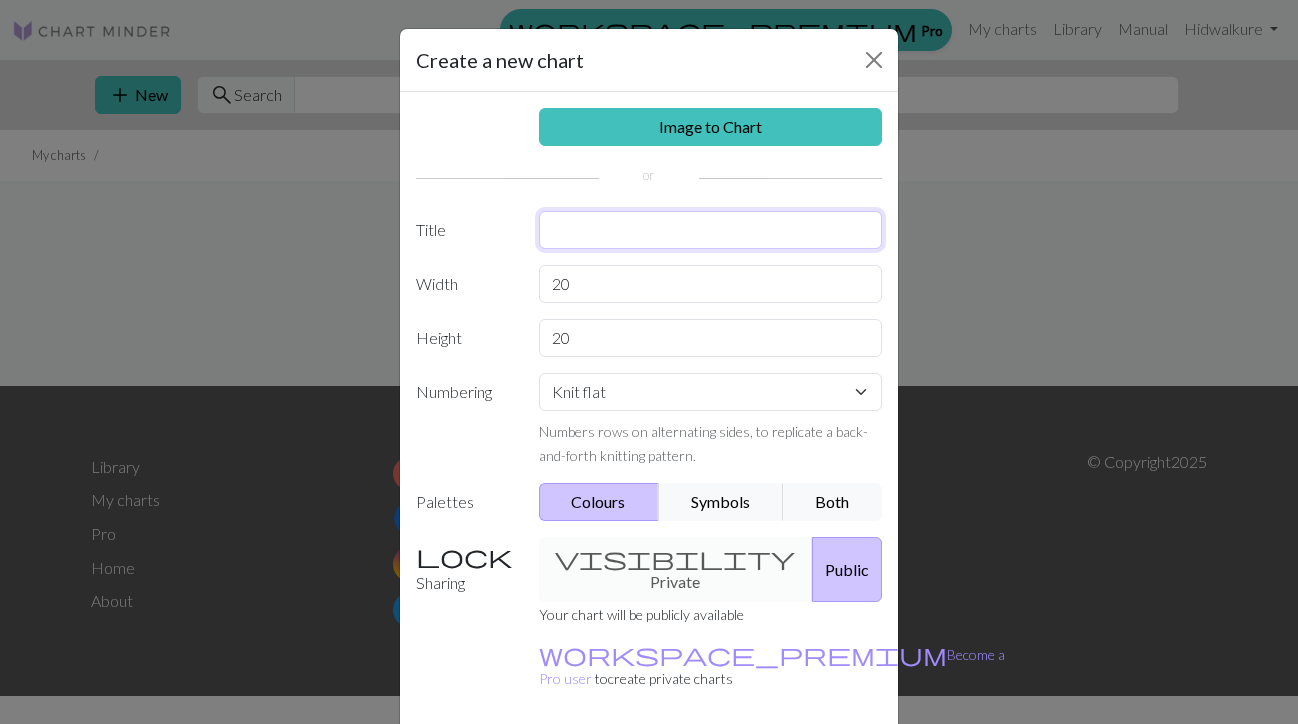 click at bounding box center [711, 230] 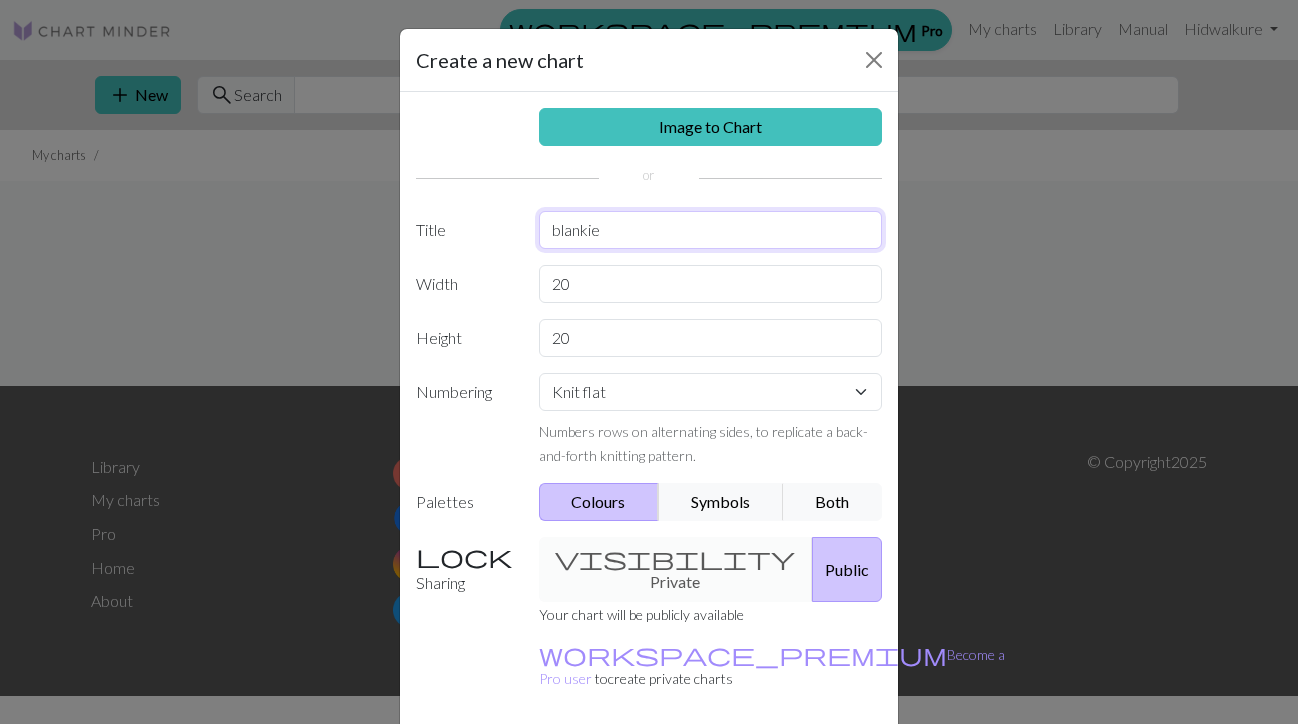 type on "blankie" 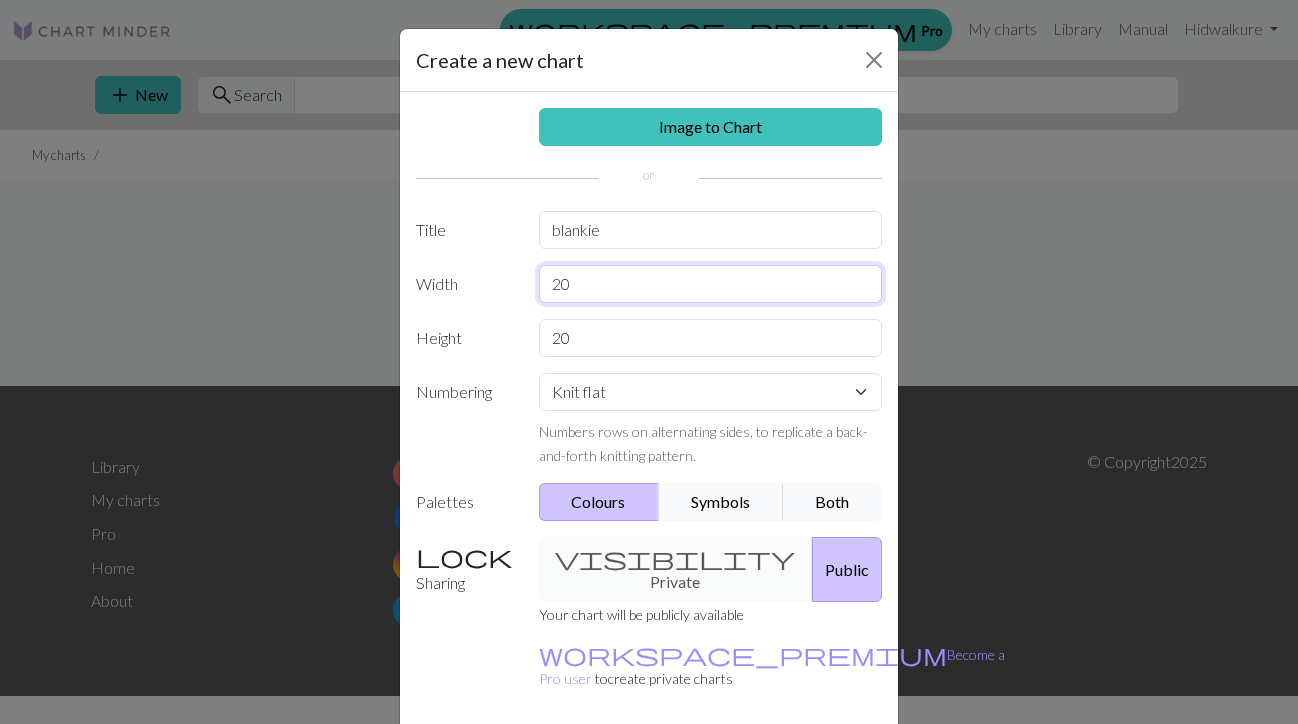 click on "20" at bounding box center (711, 284) 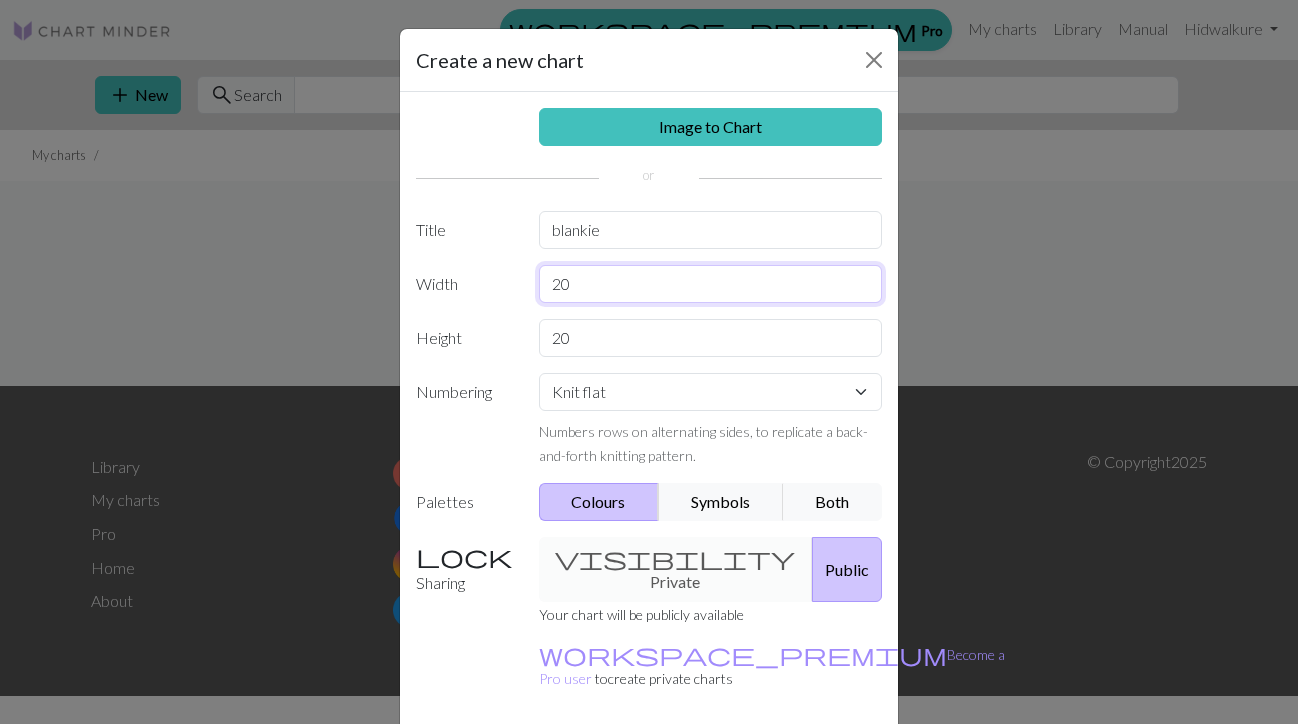 type on "2" 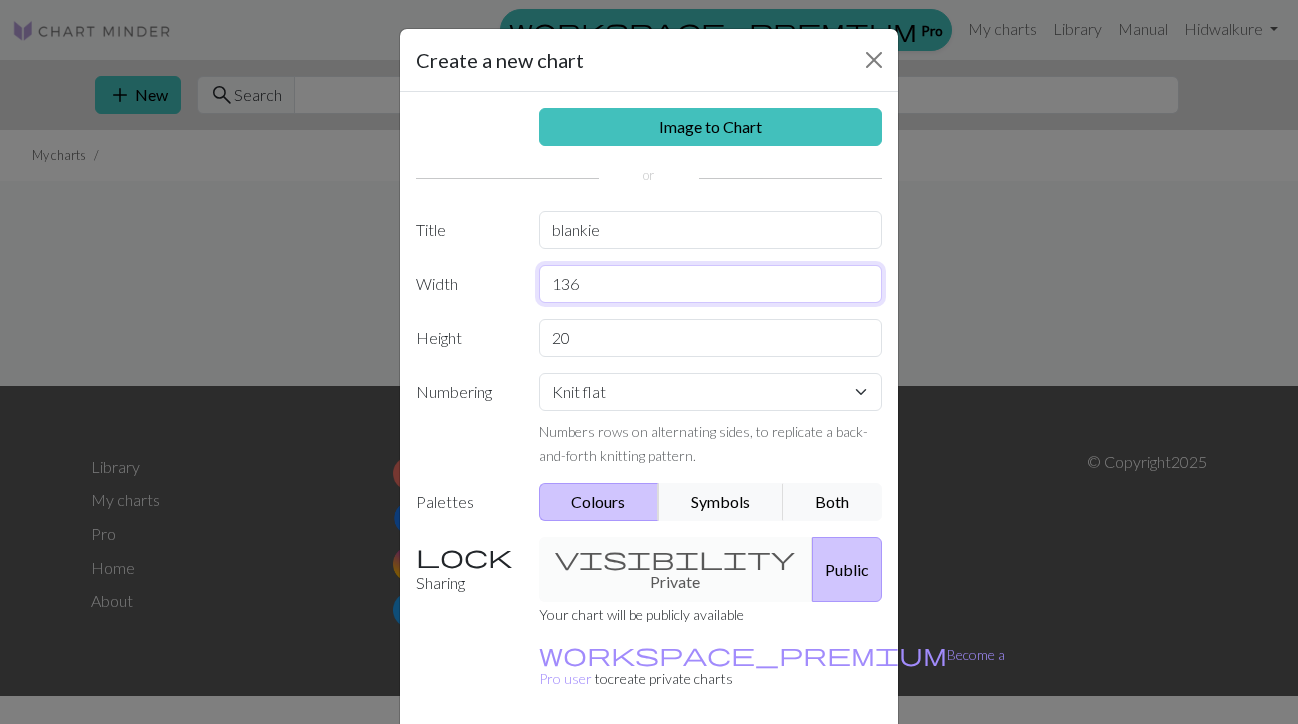 type on "136" 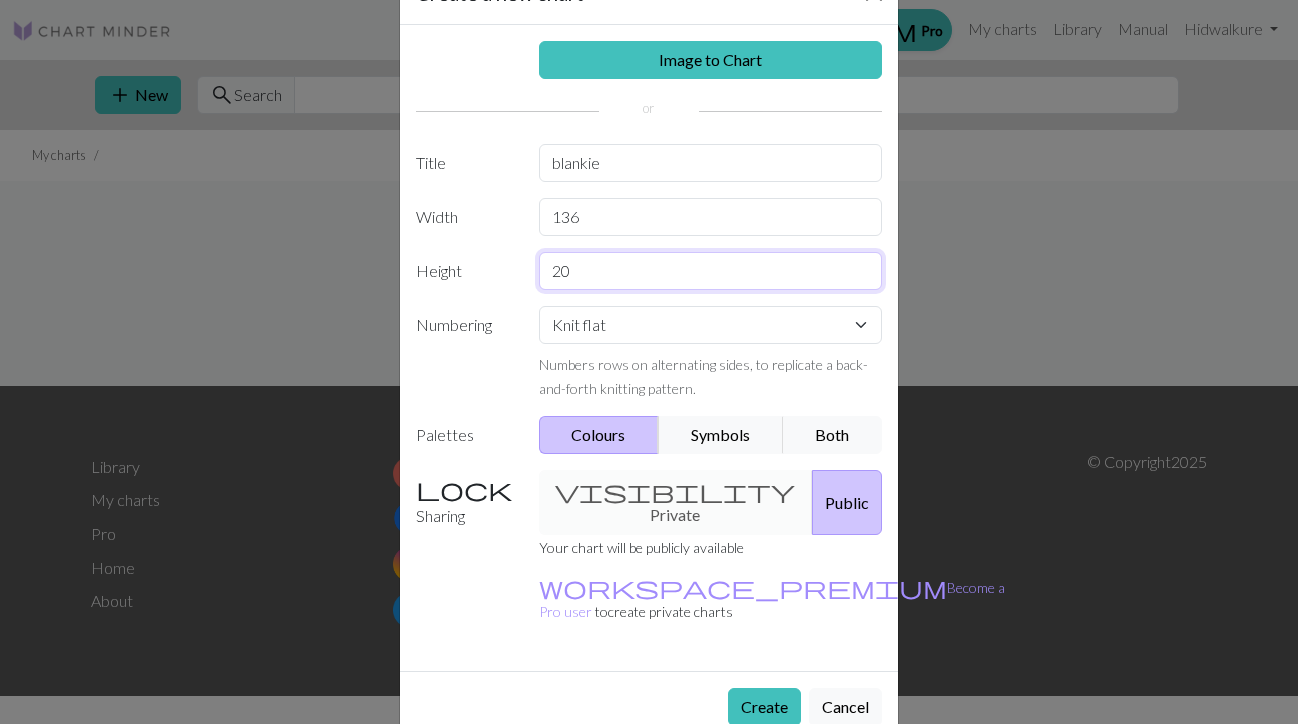 scroll, scrollTop: 66, scrollLeft: 0, axis: vertical 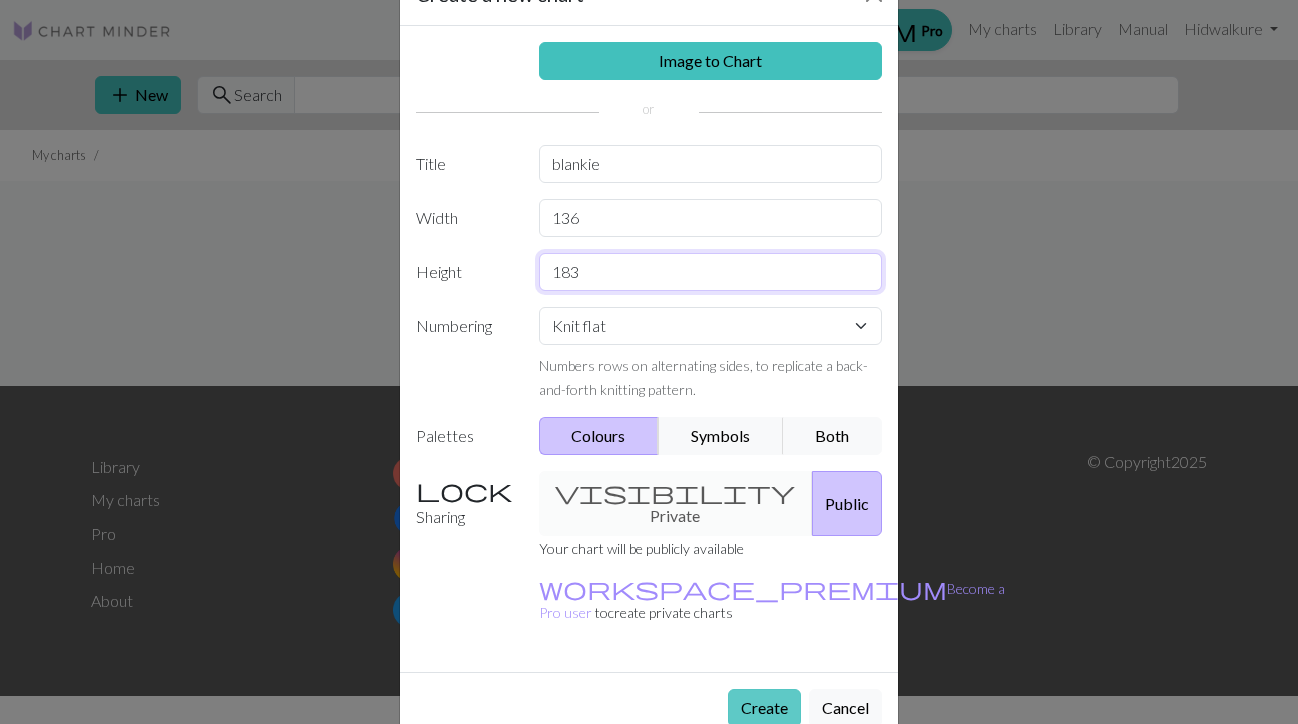 type on "183" 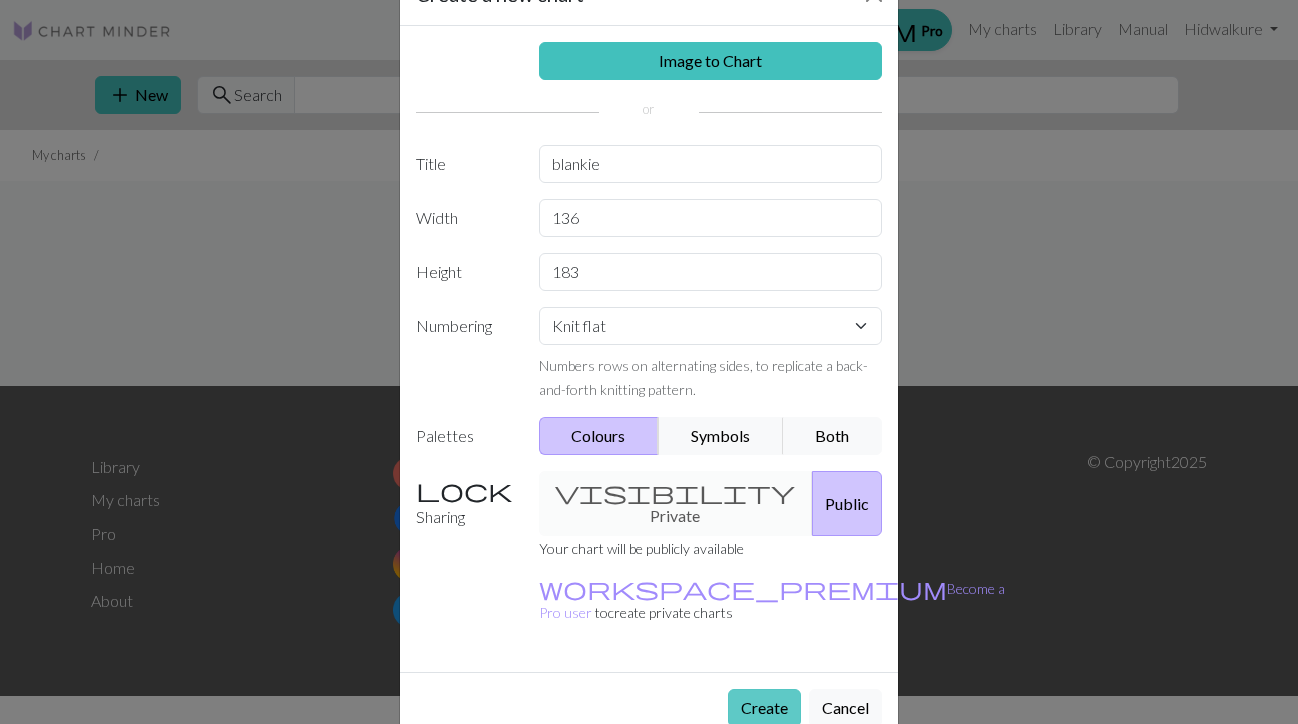 click on "Create" at bounding box center [764, 708] 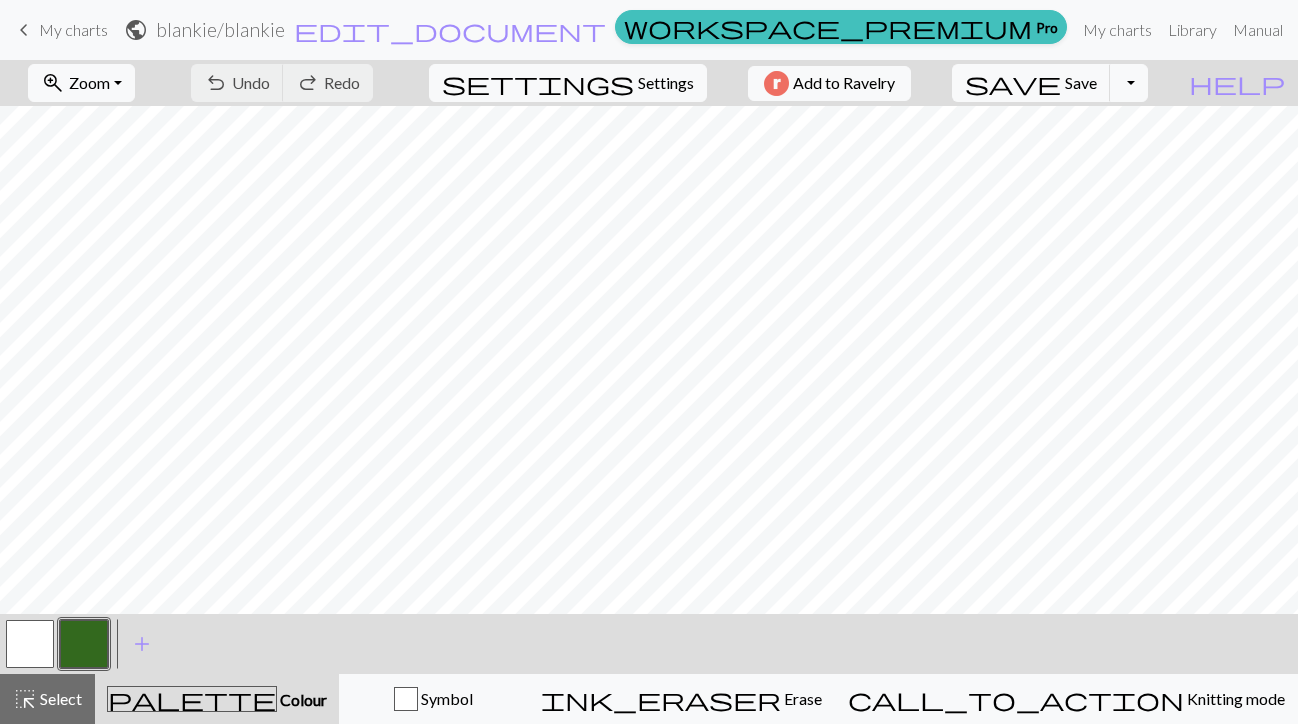 scroll, scrollTop: 3242, scrollLeft: 0, axis: vertical 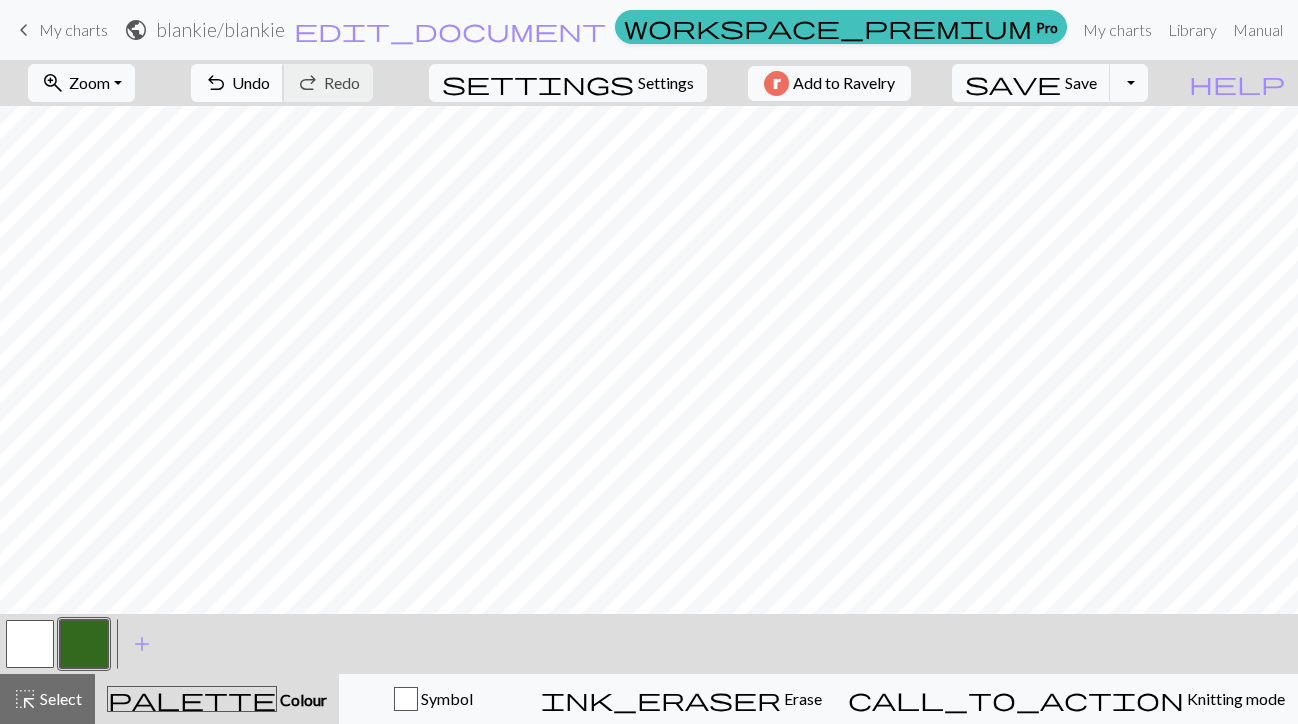 click on "Undo" at bounding box center [251, 82] 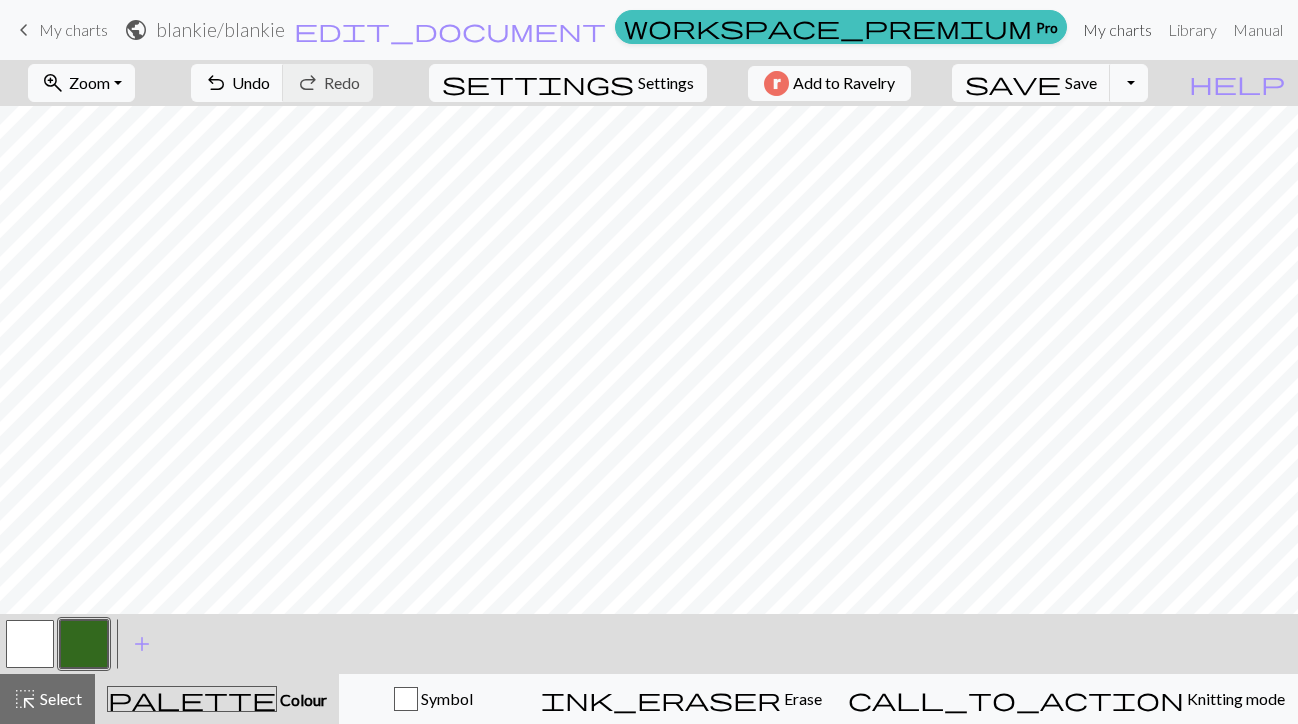 click on "My charts" at bounding box center (1117, 30) 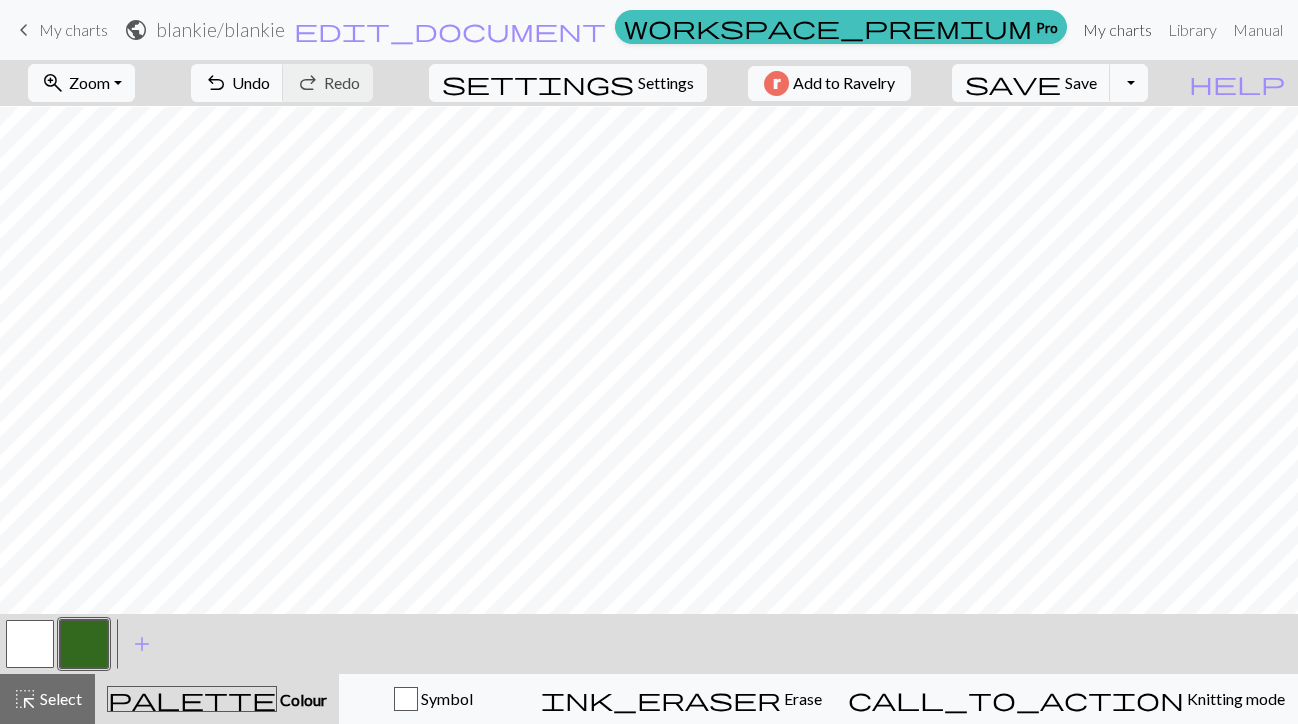 scroll, scrollTop: 3242, scrollLeft: 2432, axis: both 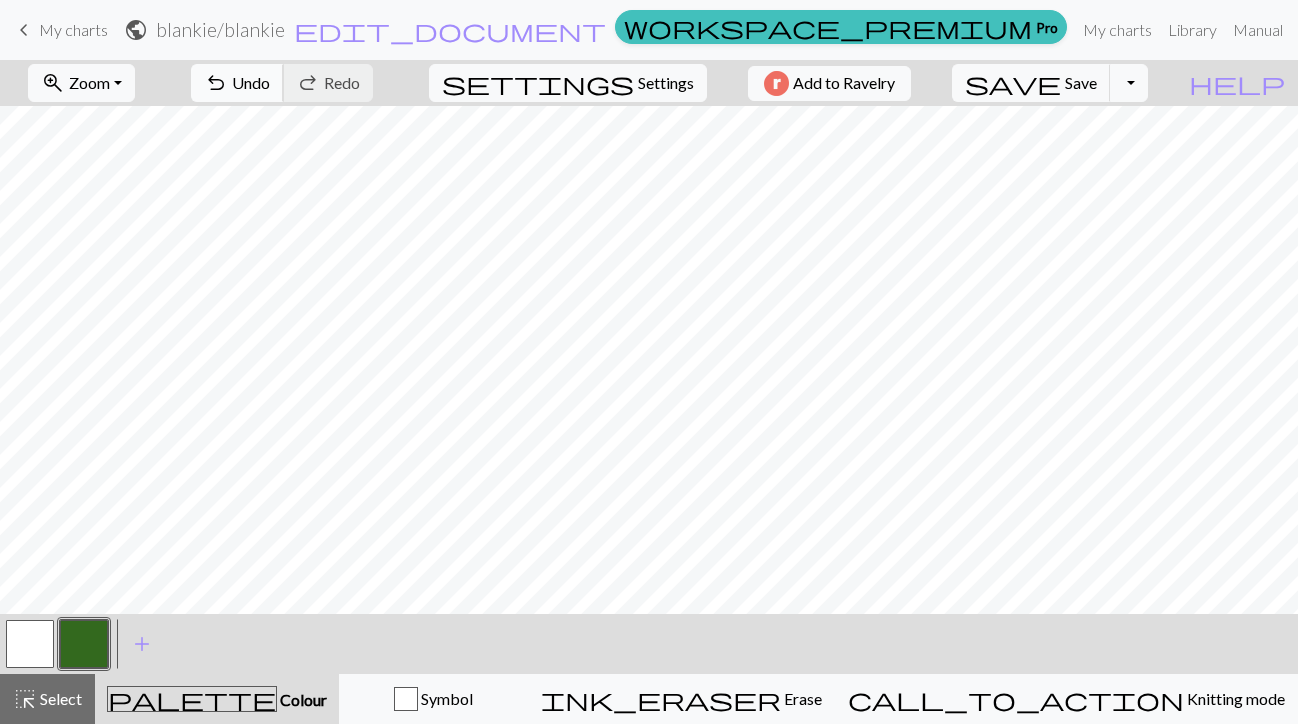 click on "undo" at bounding box center [216, 83] 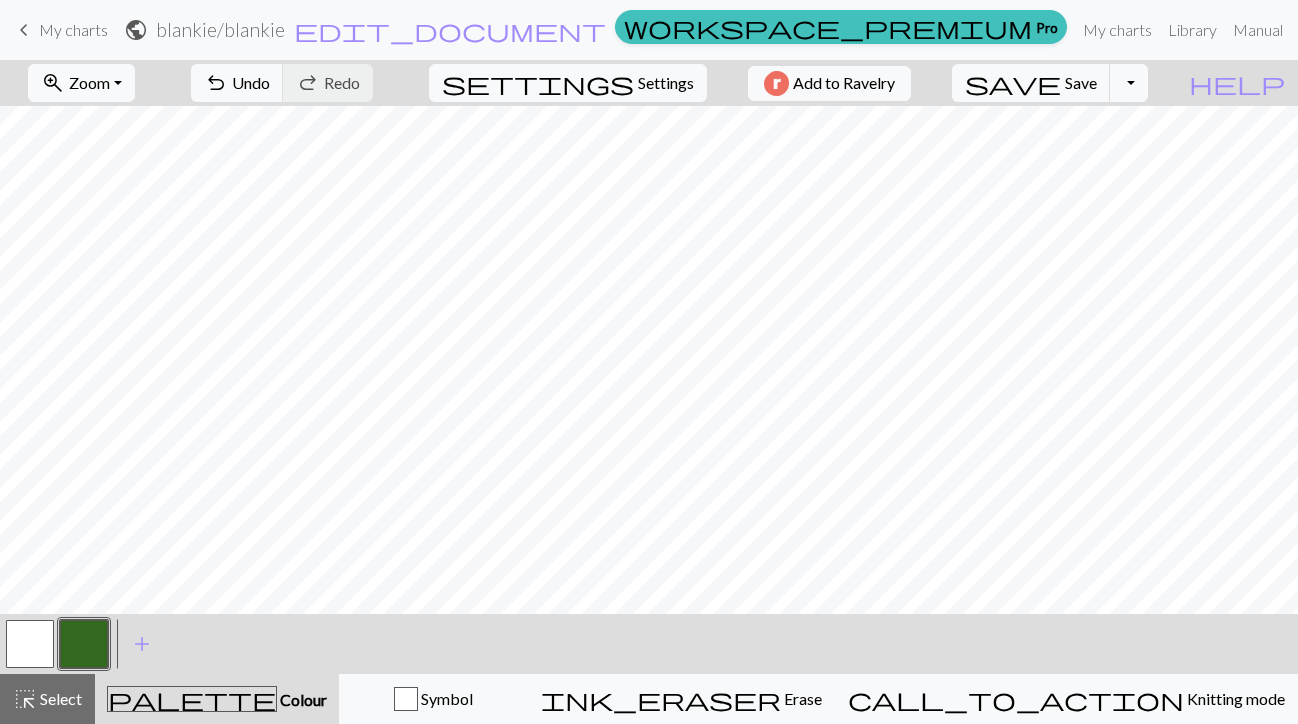 click on "undo Undo Undo redo Redo Redo" at bounding box center [282, 83] 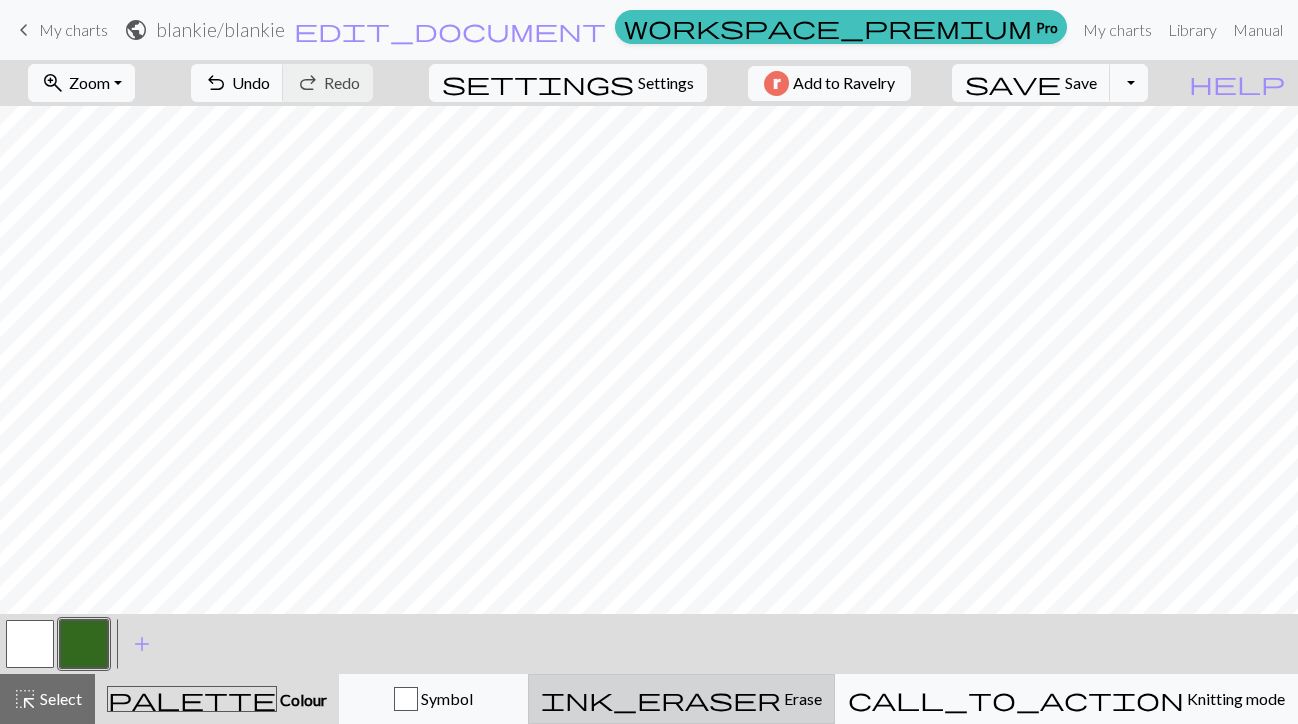 click on "Erase" at bounding box center (801, 698) 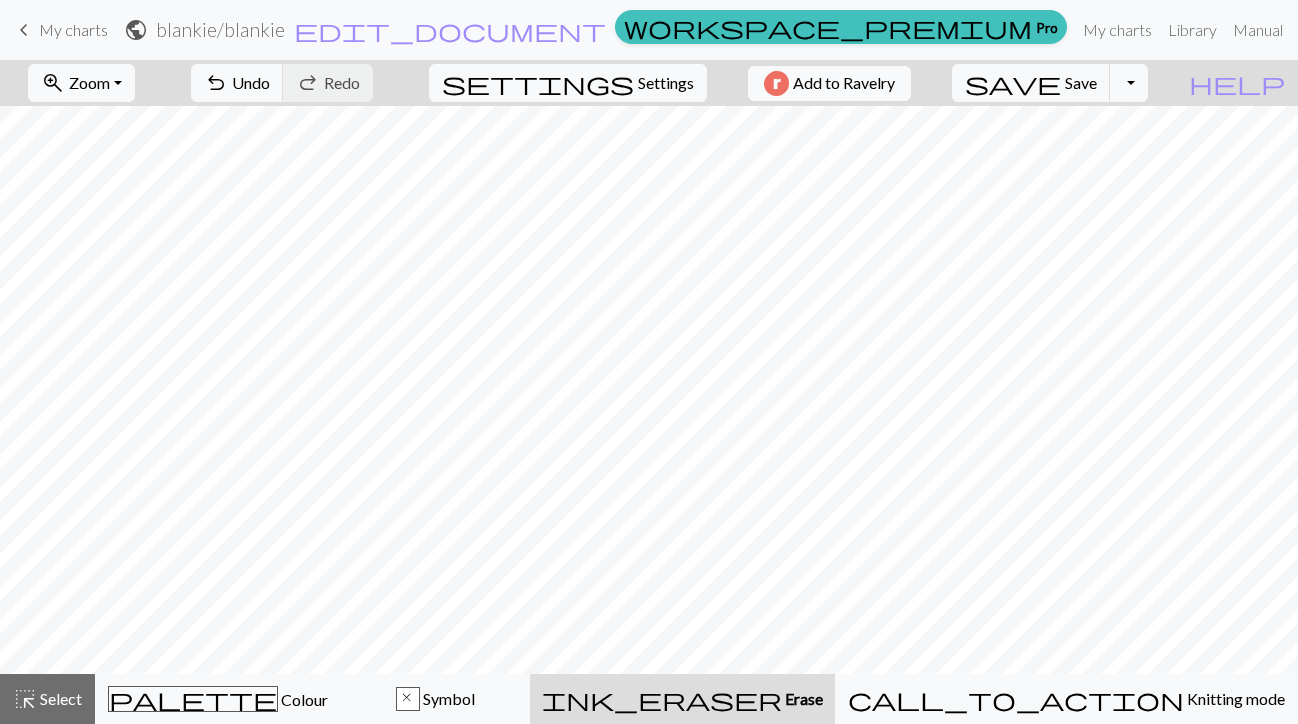 scroll, scrollTop: 0, scrollLeft: 0, axis: both 